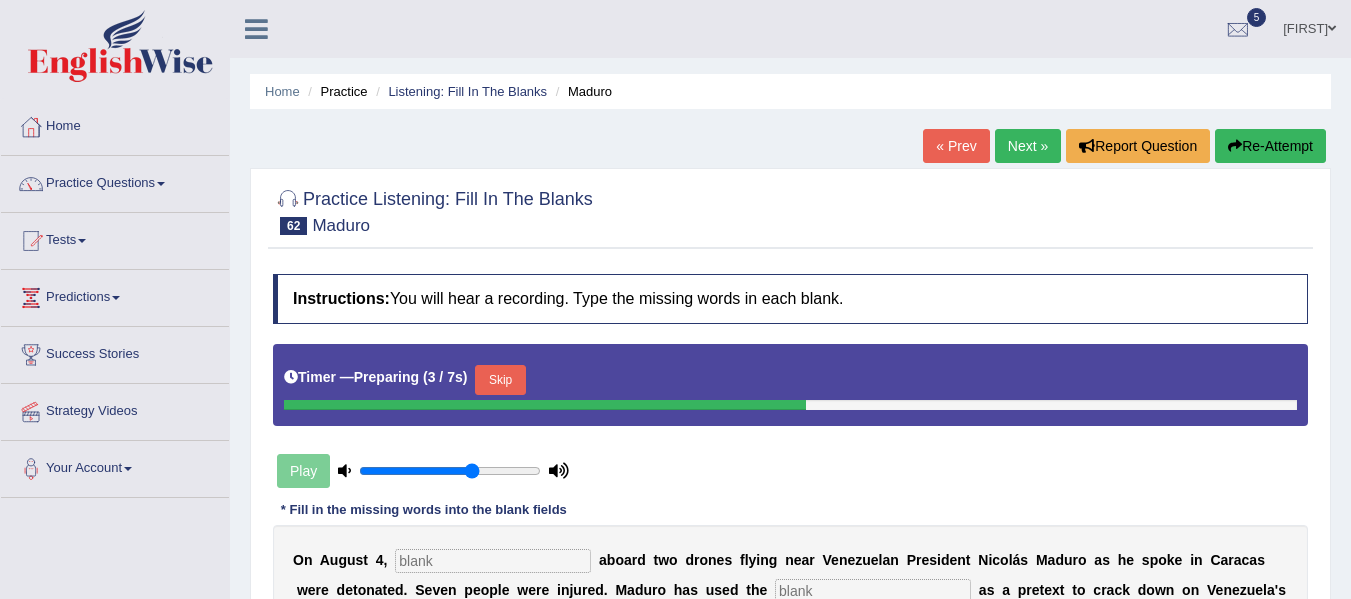 scroll, scrollTop: 0, scrollLeft: 0, axis: both 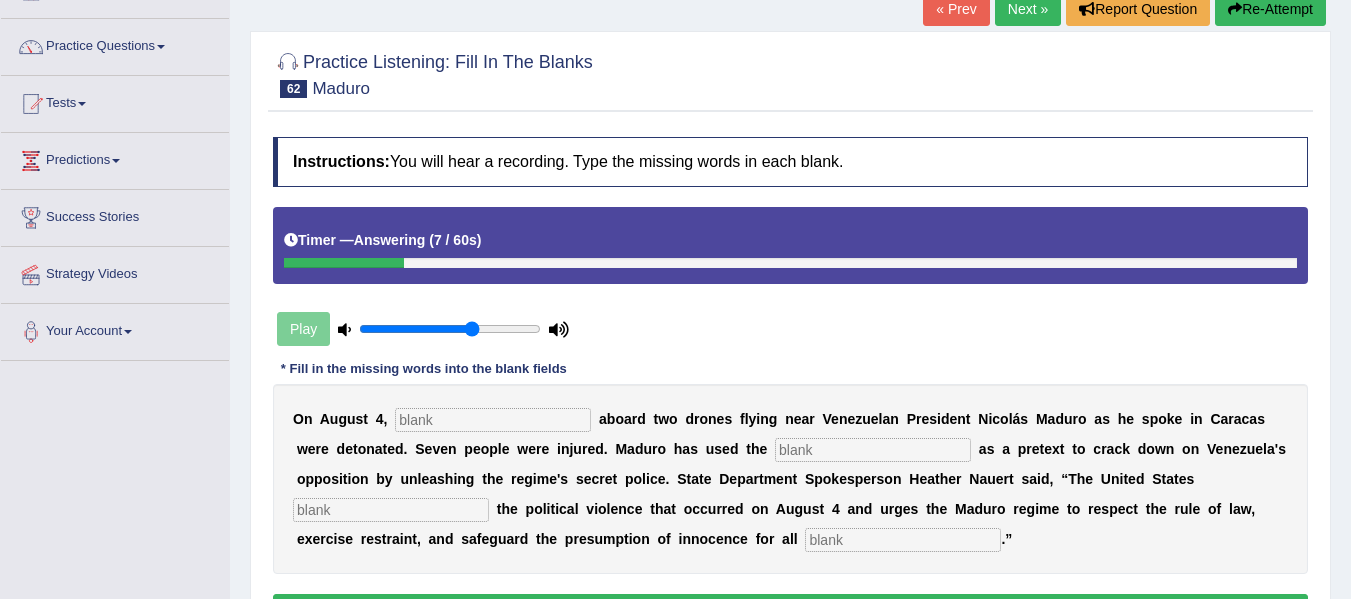 click at bounding box center (493, 420) 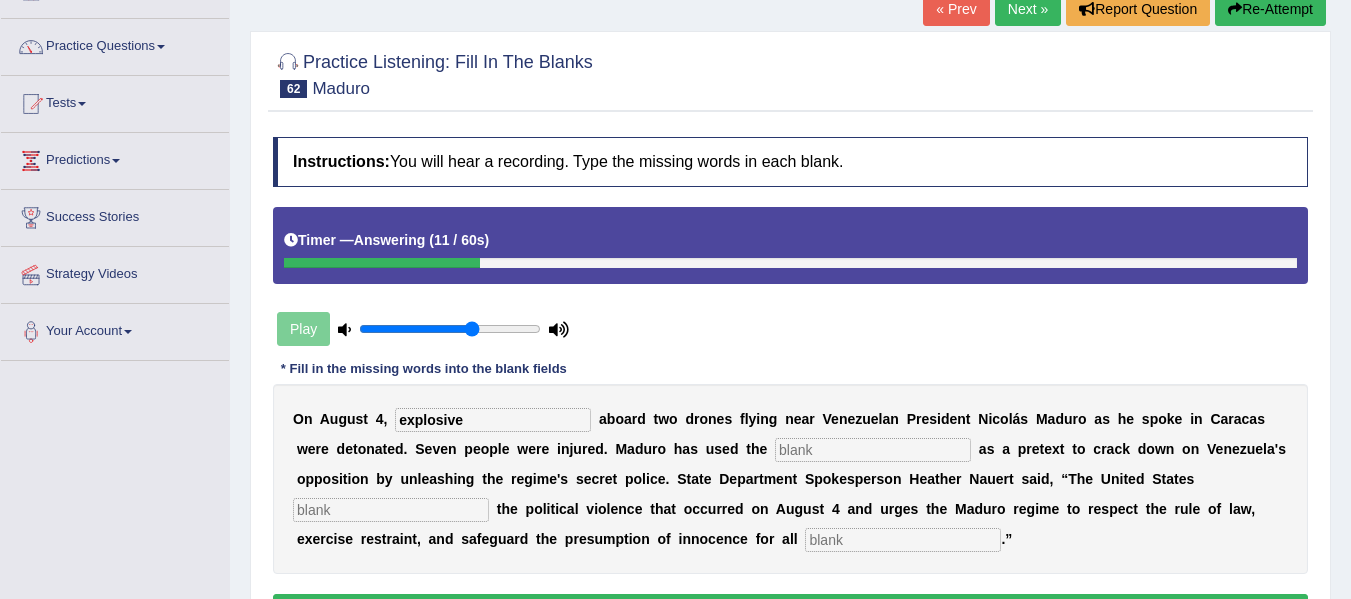 type on "explosive" 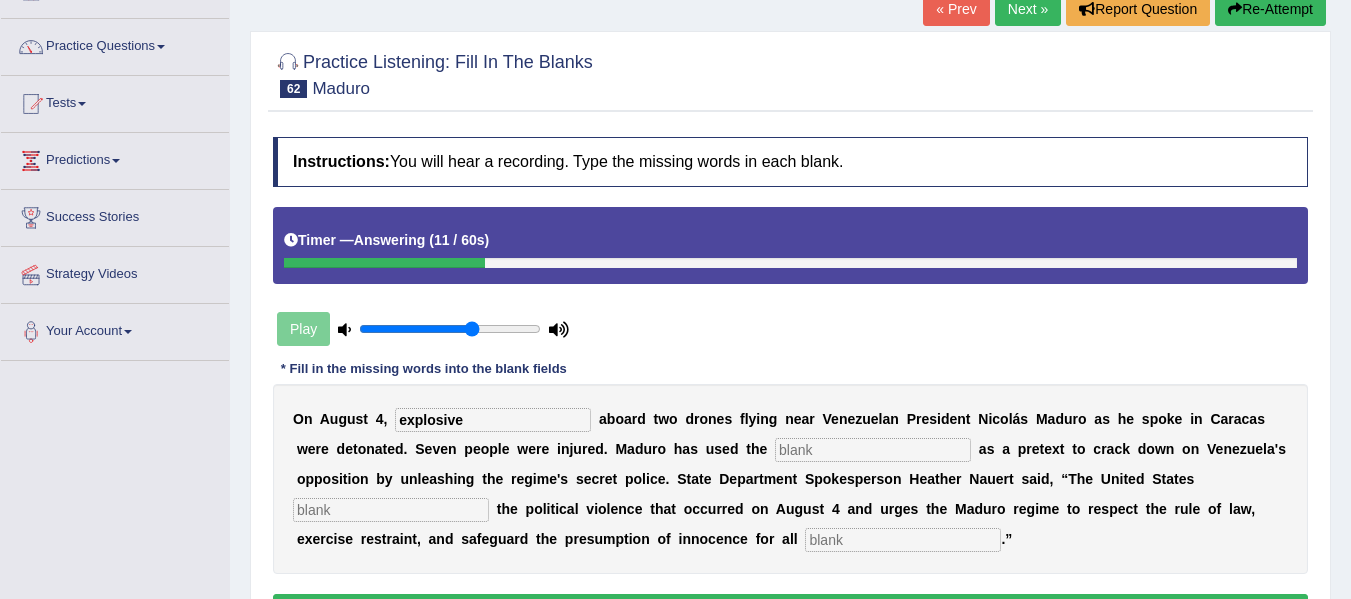 click at bounding box center [873, 450] 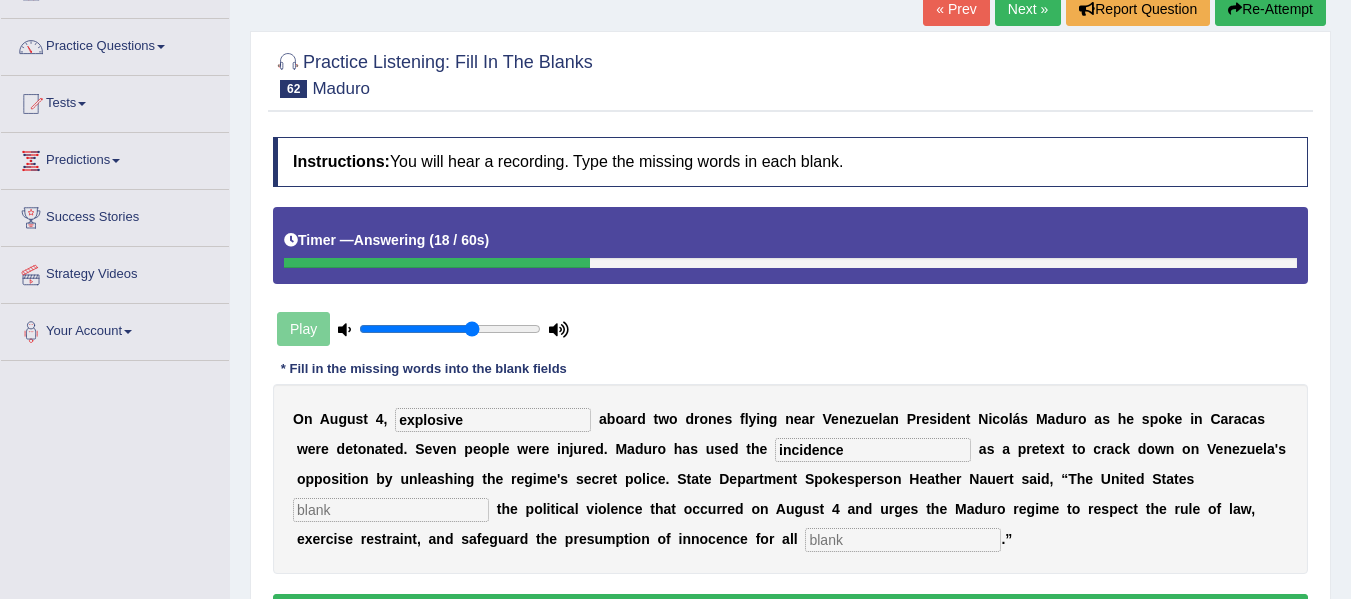type on "incidence" 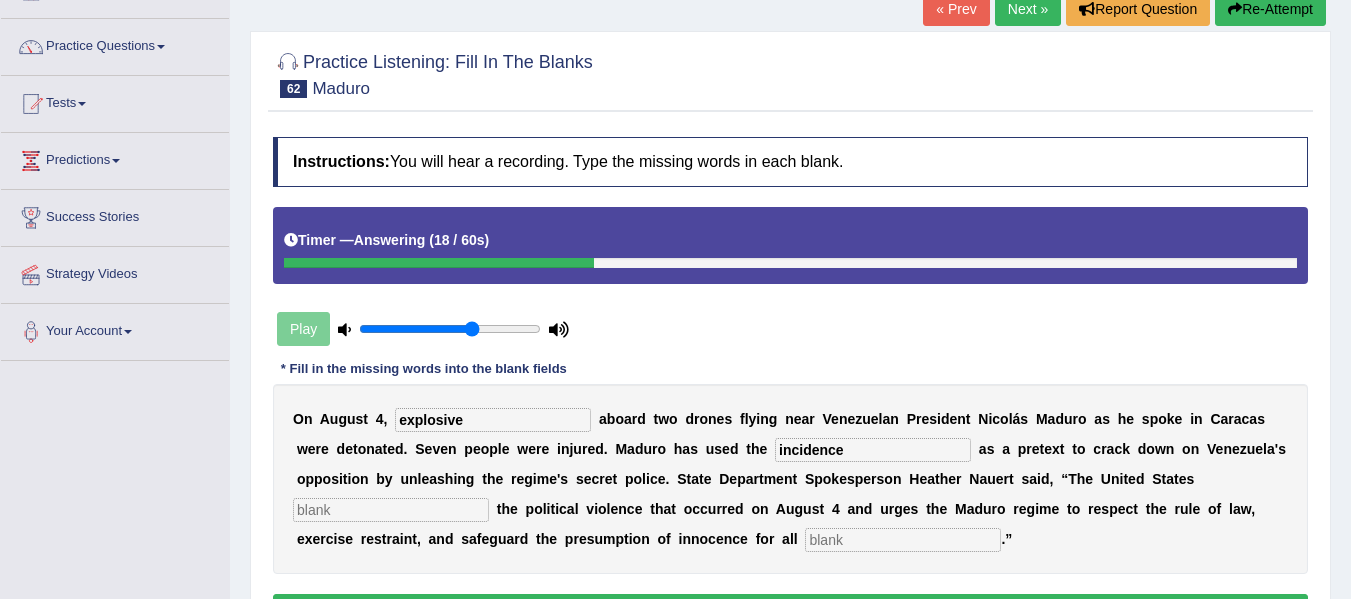 click at bounding box center [391, 510] 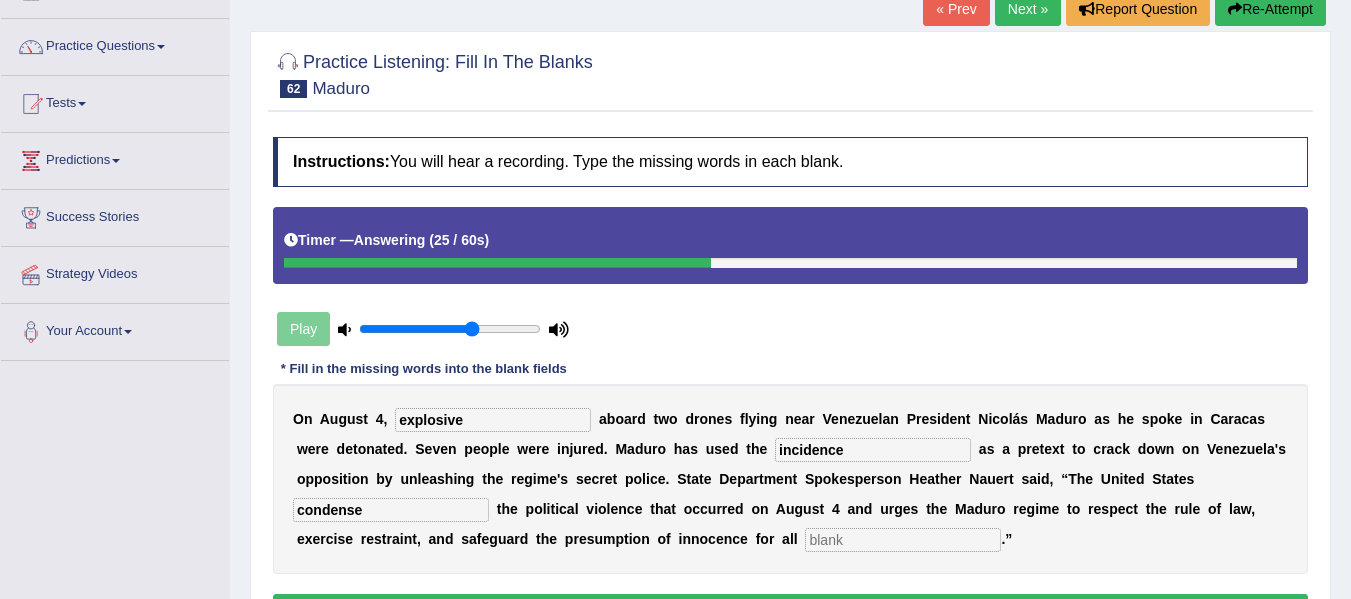 type on "condense" 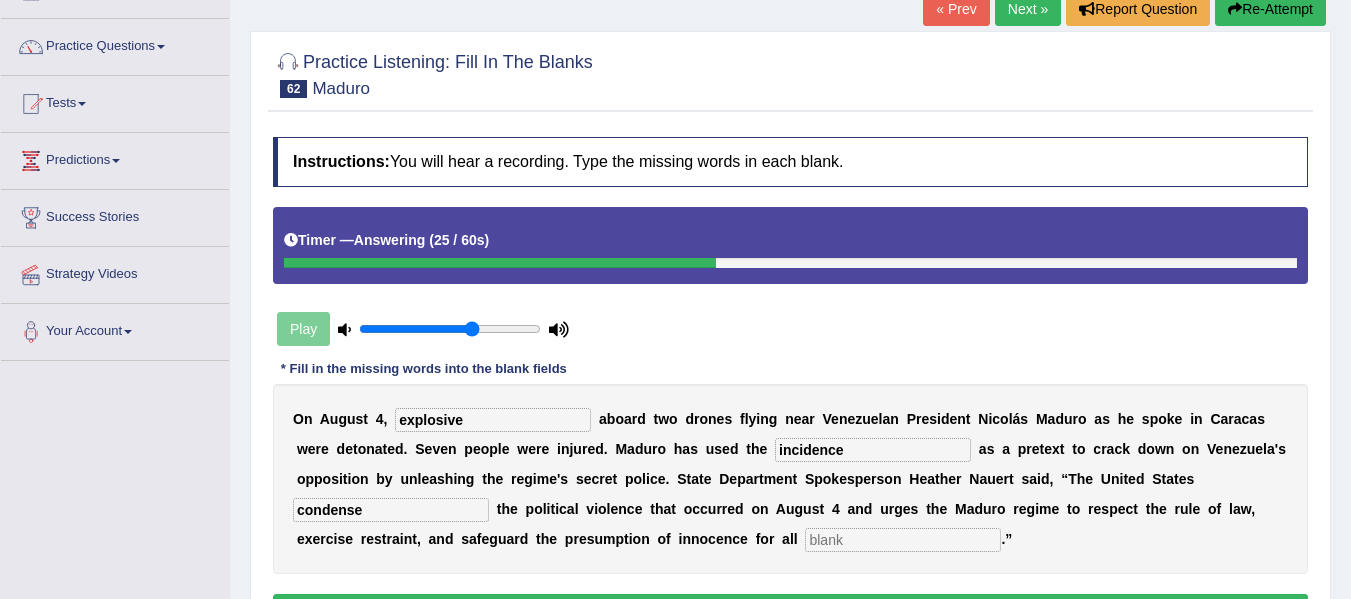 click at bounding box center [903, 540] 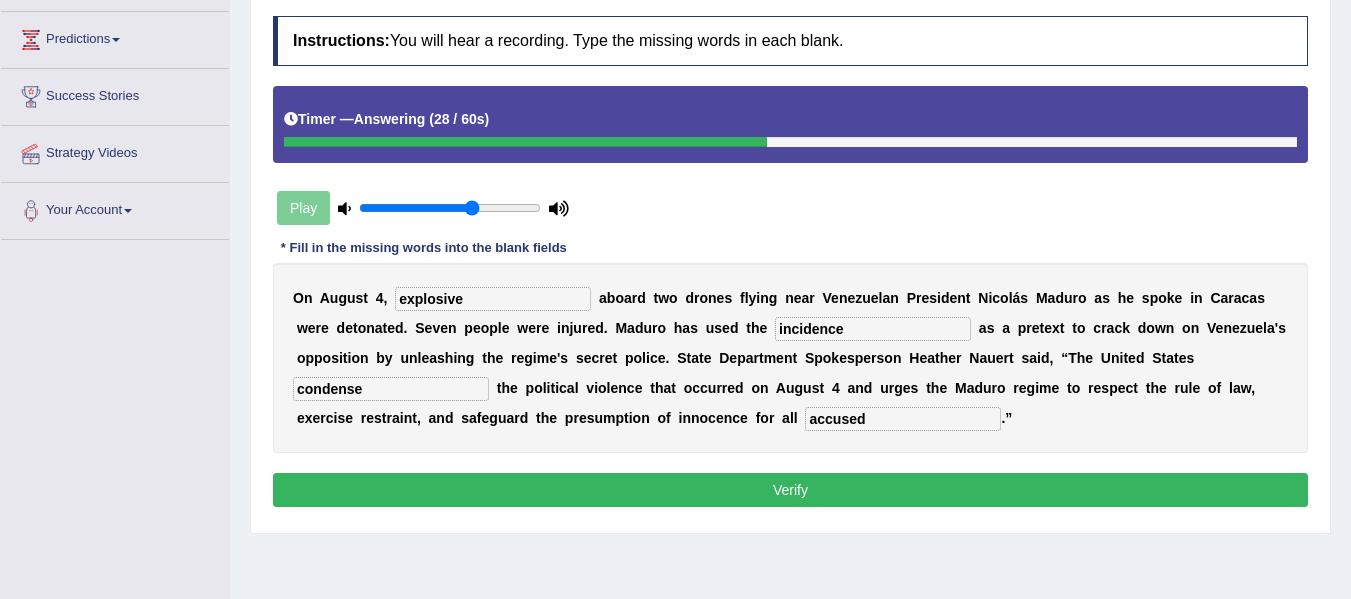 scroll, scrollTop: 259, scrollLeft: 0, axis: vertical 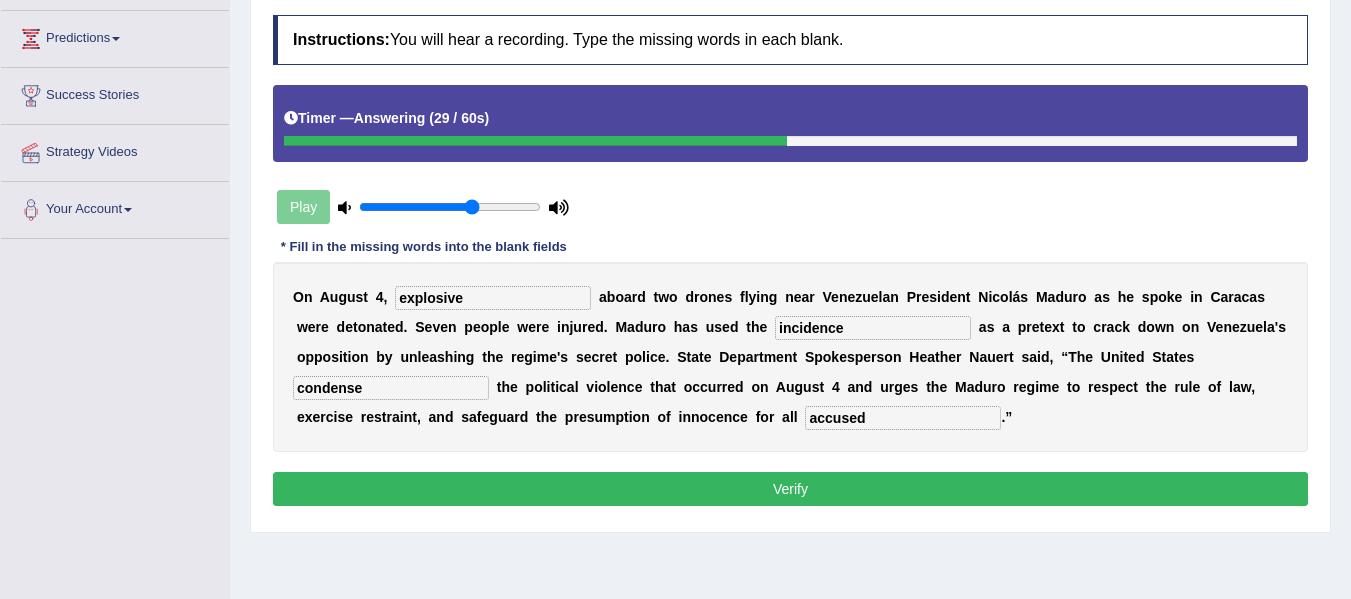 type on "accused" 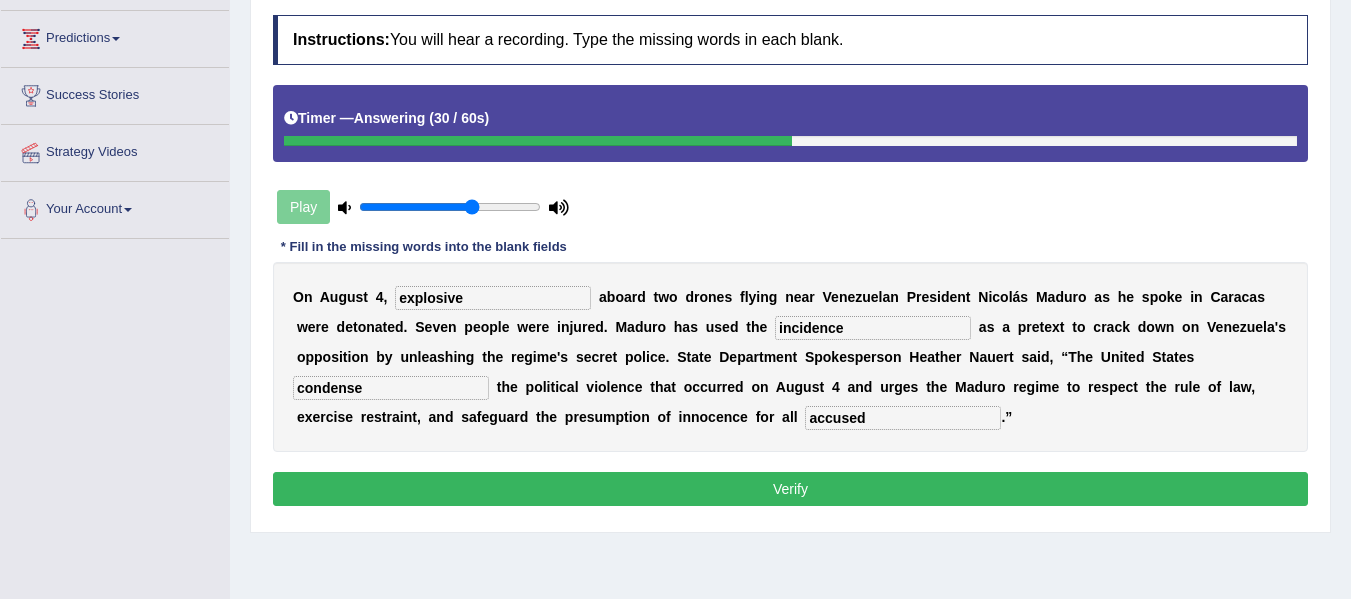 click on "Verify" at bounding box center [790, 489] 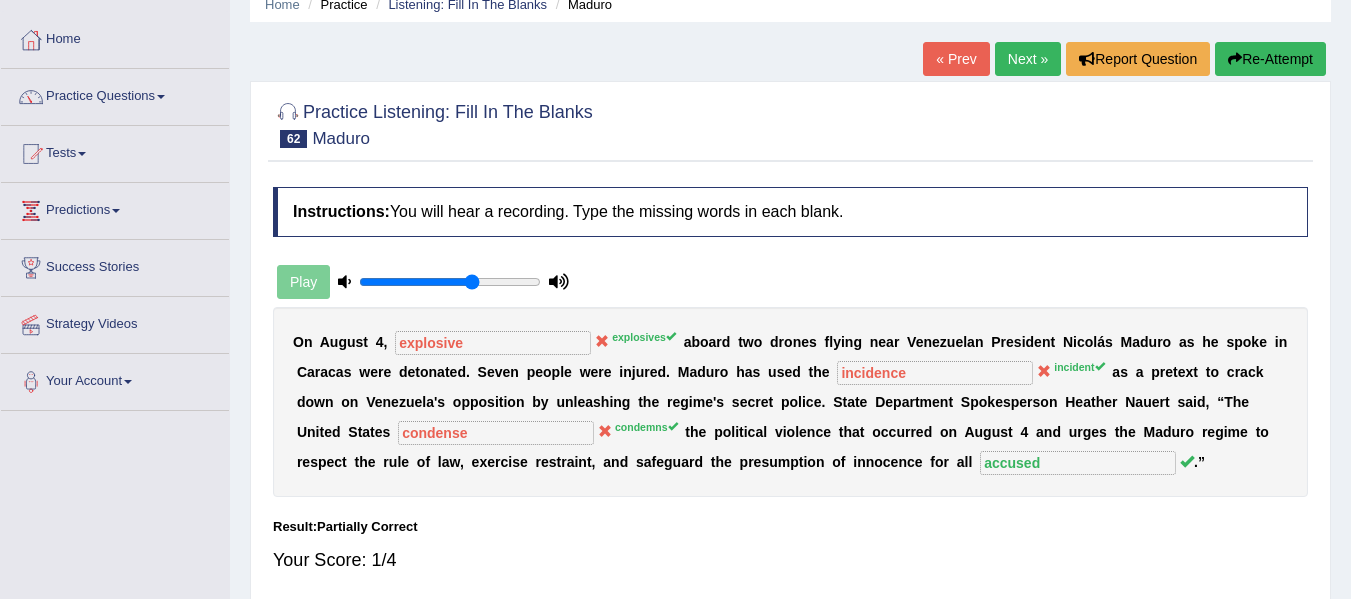 scroll, scrollTop: 108, scrollLeft: 0, axis: vertical 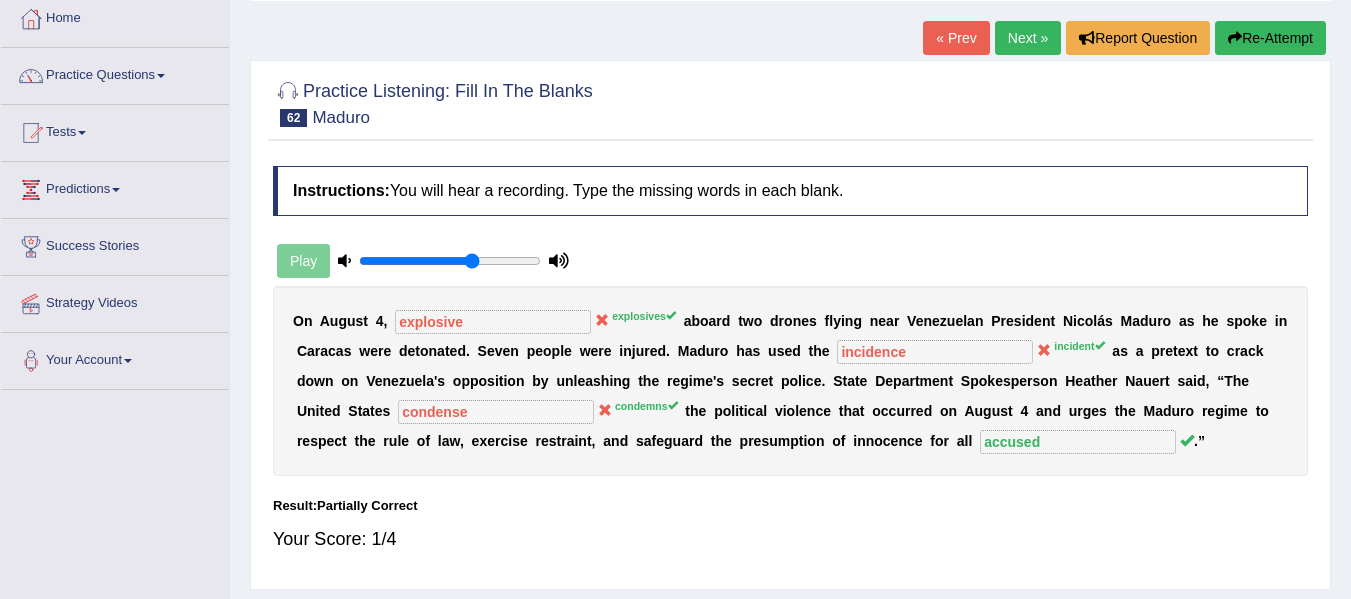 drag, startPoint x: 667, startPoint y: 404, endPoint x: 607, endPoint y: 412, distance: 60.530983 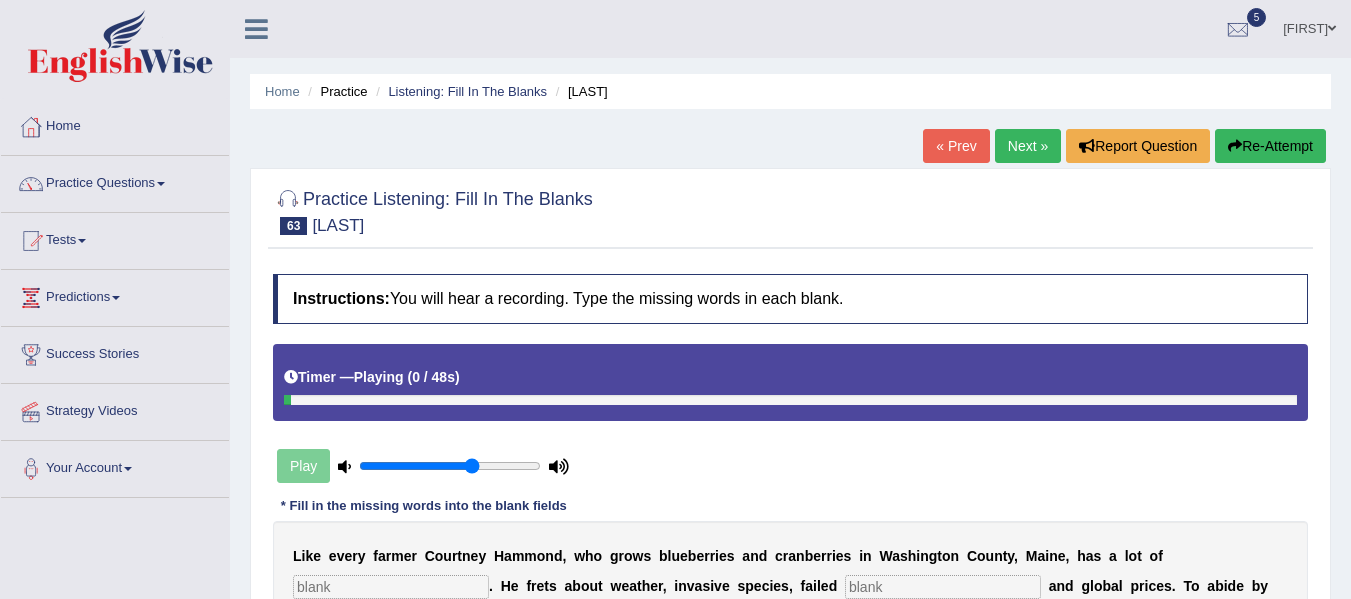 scroll, scrollTop: 182, scrollLeft: 0, axis: vertical 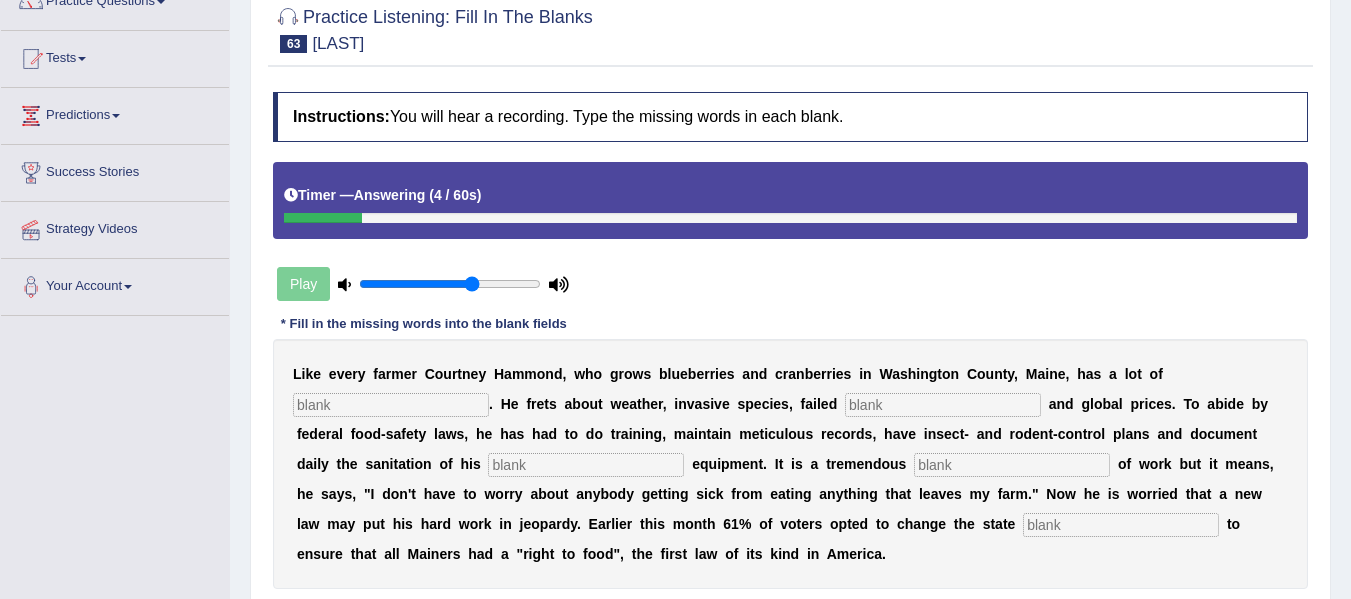 click at bounding box center (391, 405) 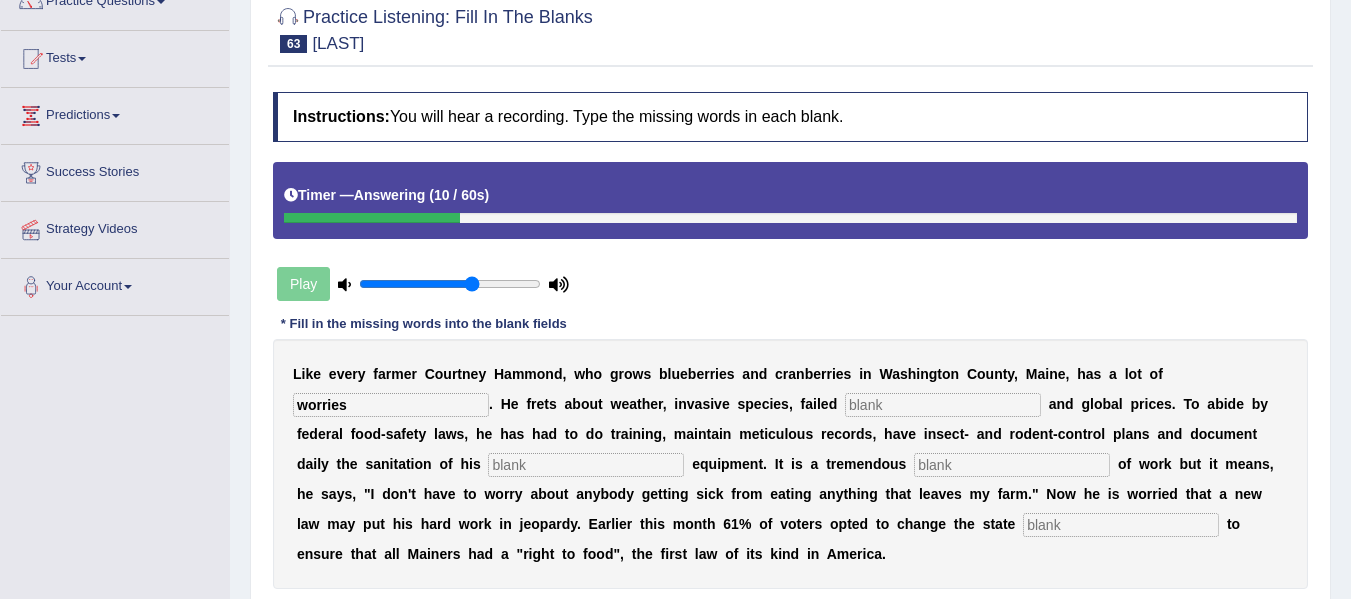 type on "worries" 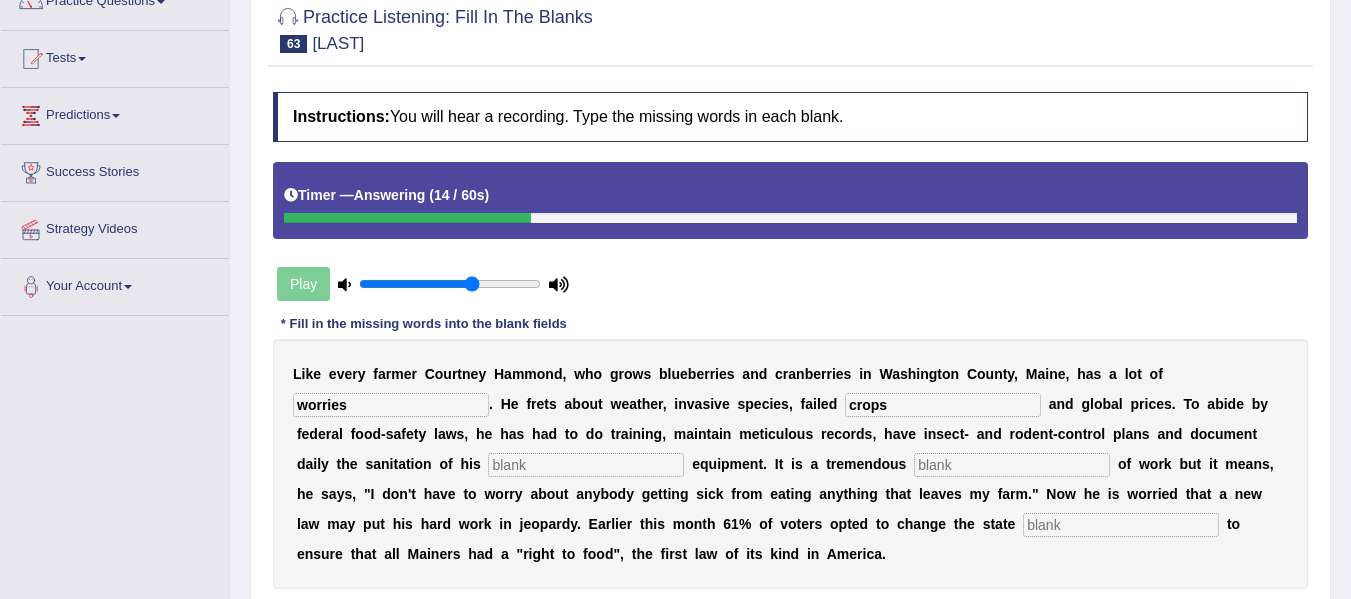 type on "crops" 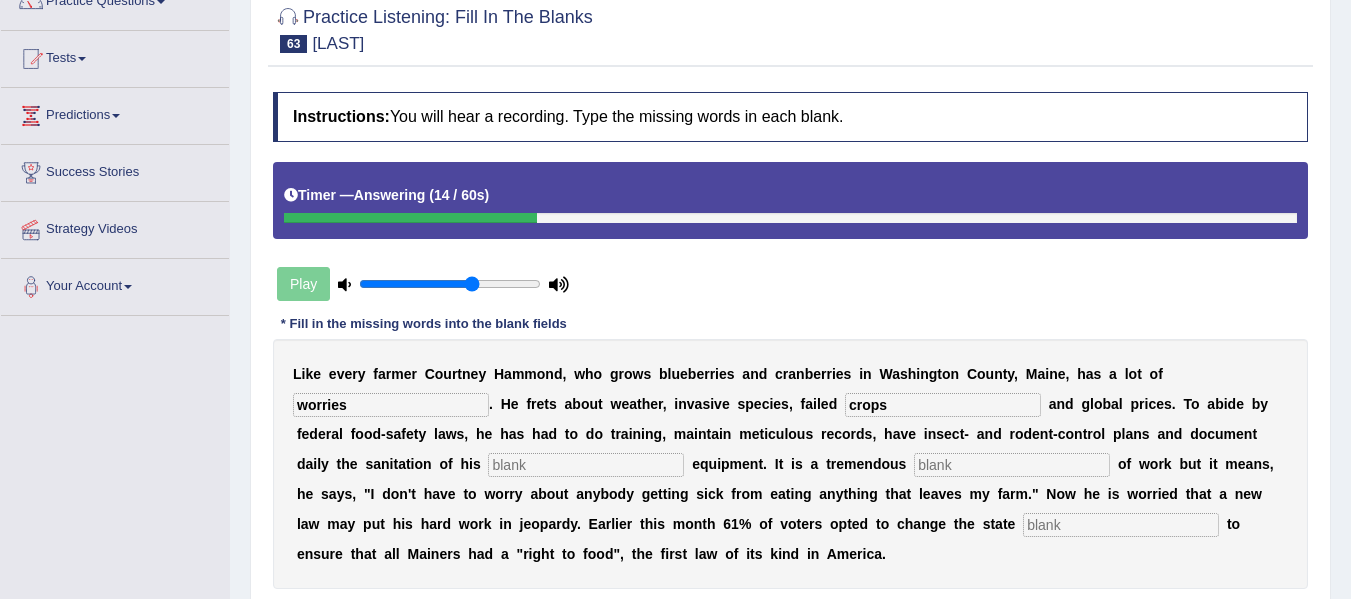 click at bounding box center [586, 465] 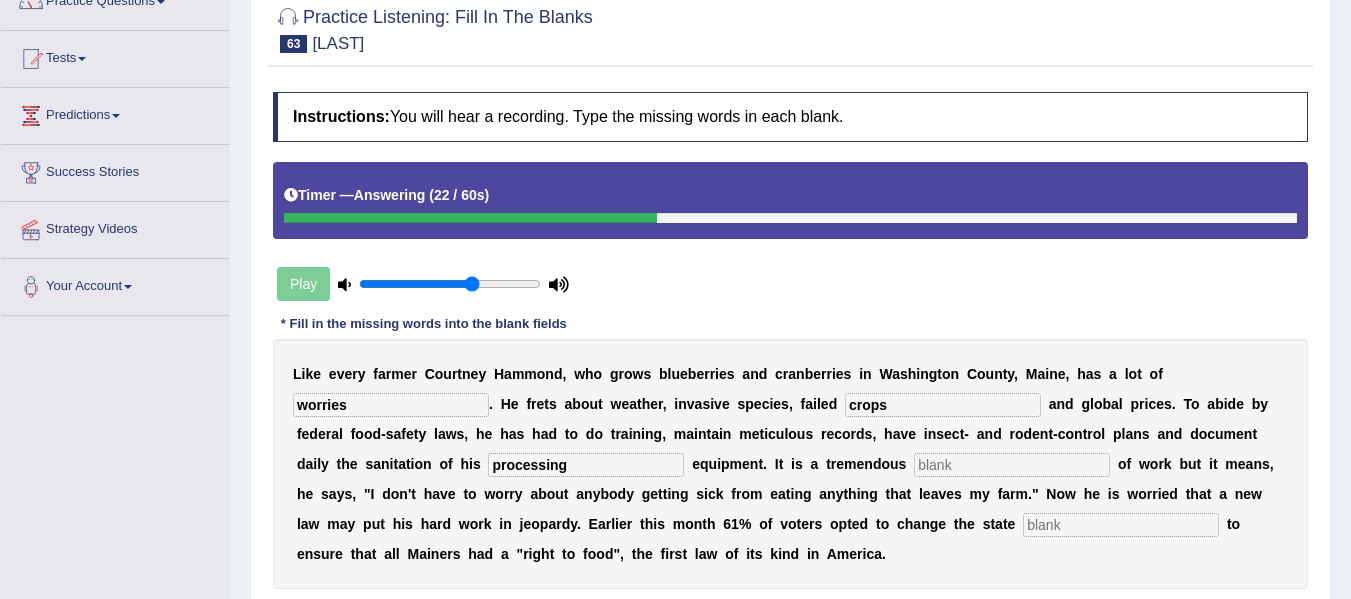 type on "processing" 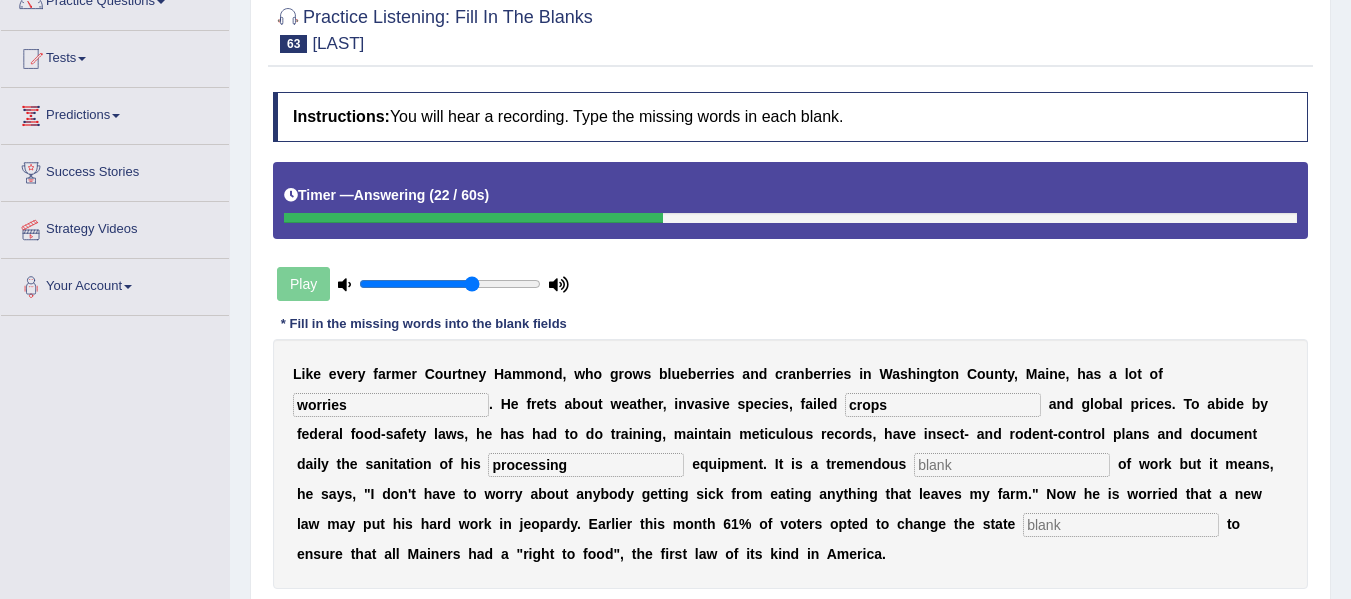click at bounding box center [1012, 465] 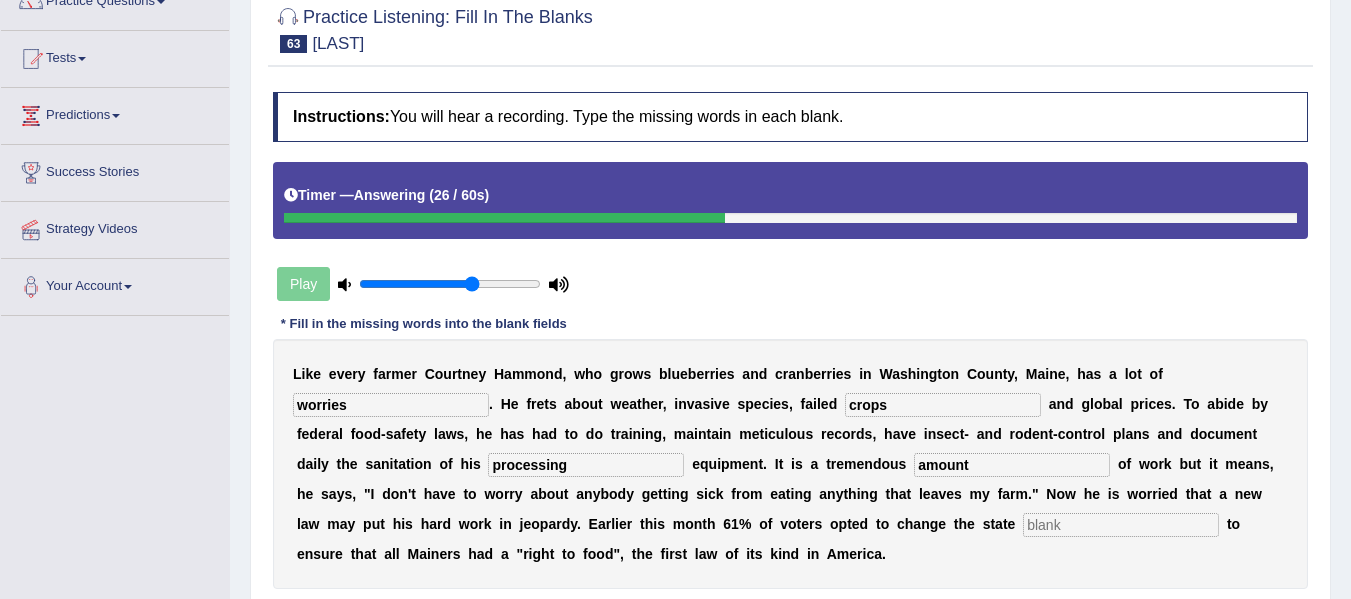 type on "amount" 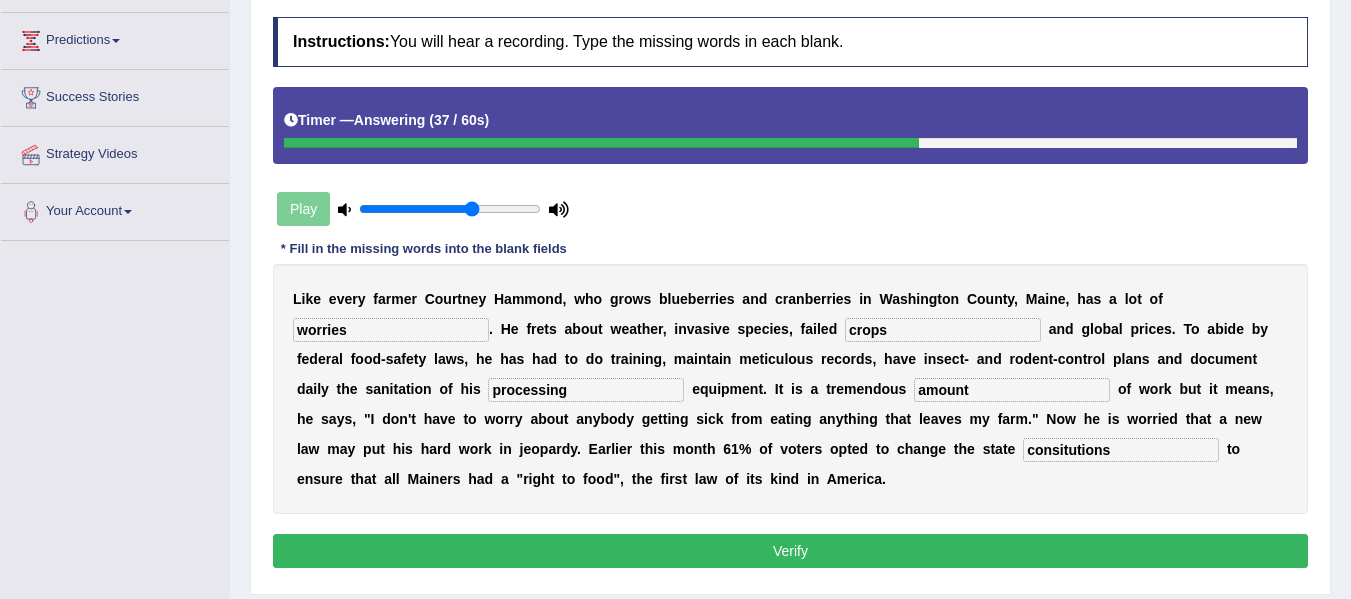 scroll, scrollTop: 258, scrollLeft: 0, axis: vertical 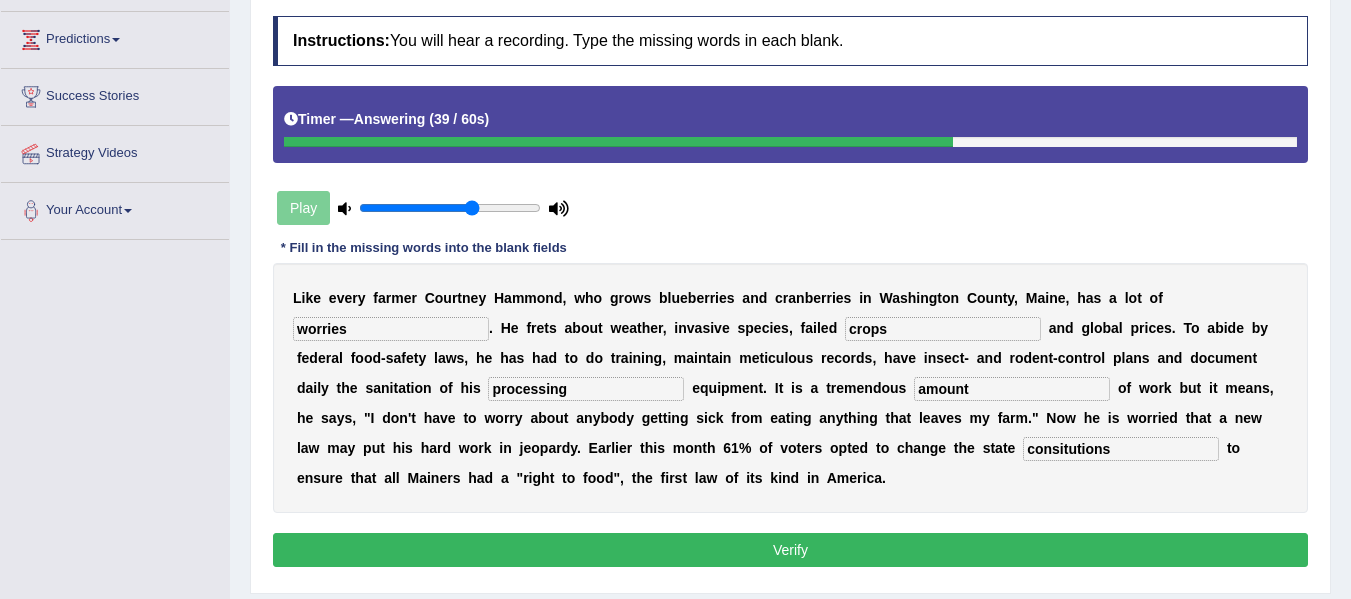 type on "consitutions" 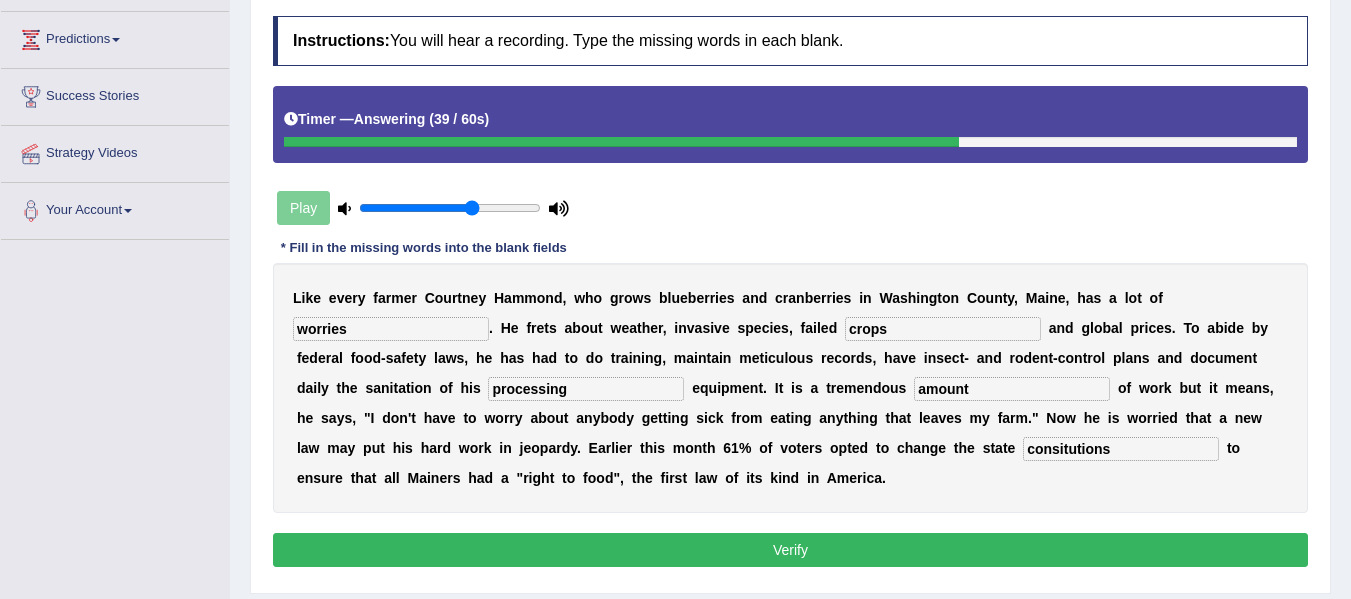 click on "Verify" at bounding box center (790, 550) 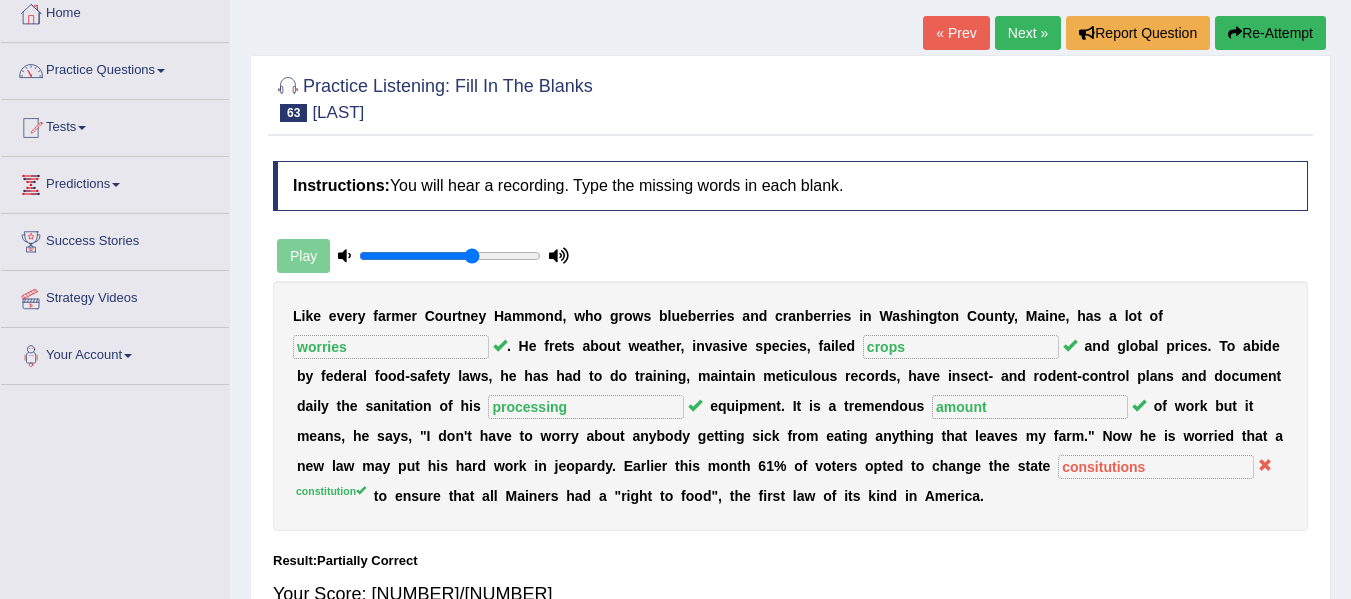 scroll, scrollTop: 112, scrollLeft: 0, axis: vertical 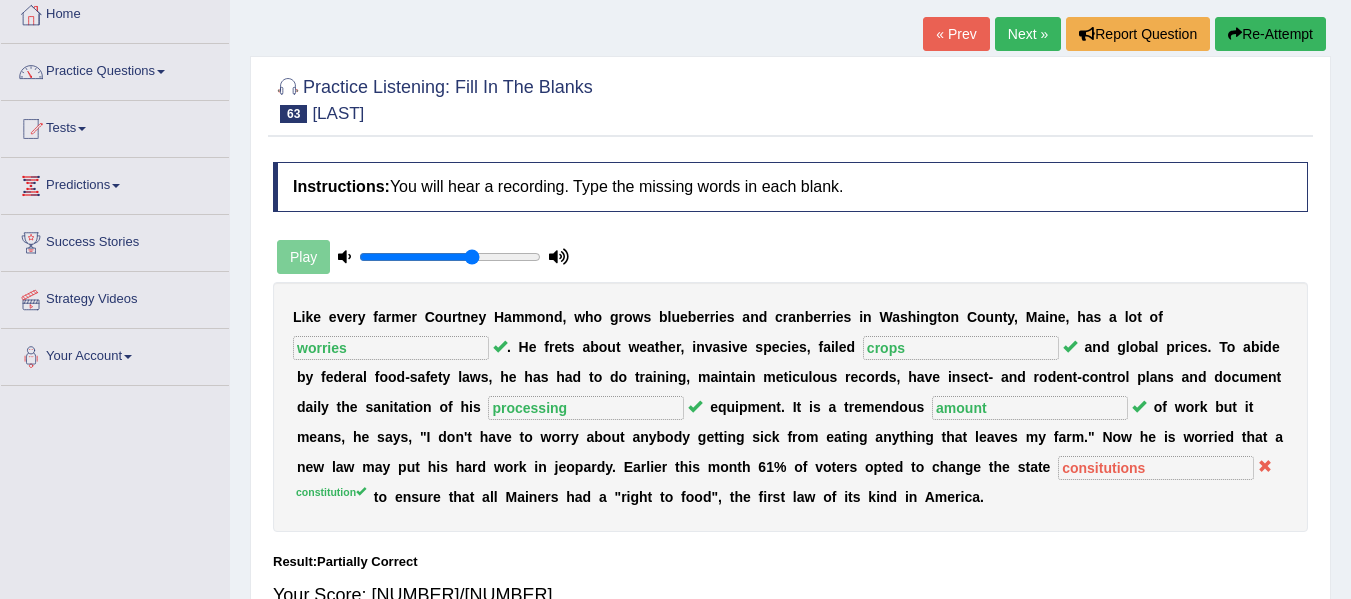 click on "Next »" at bounding box center (1028, 34) 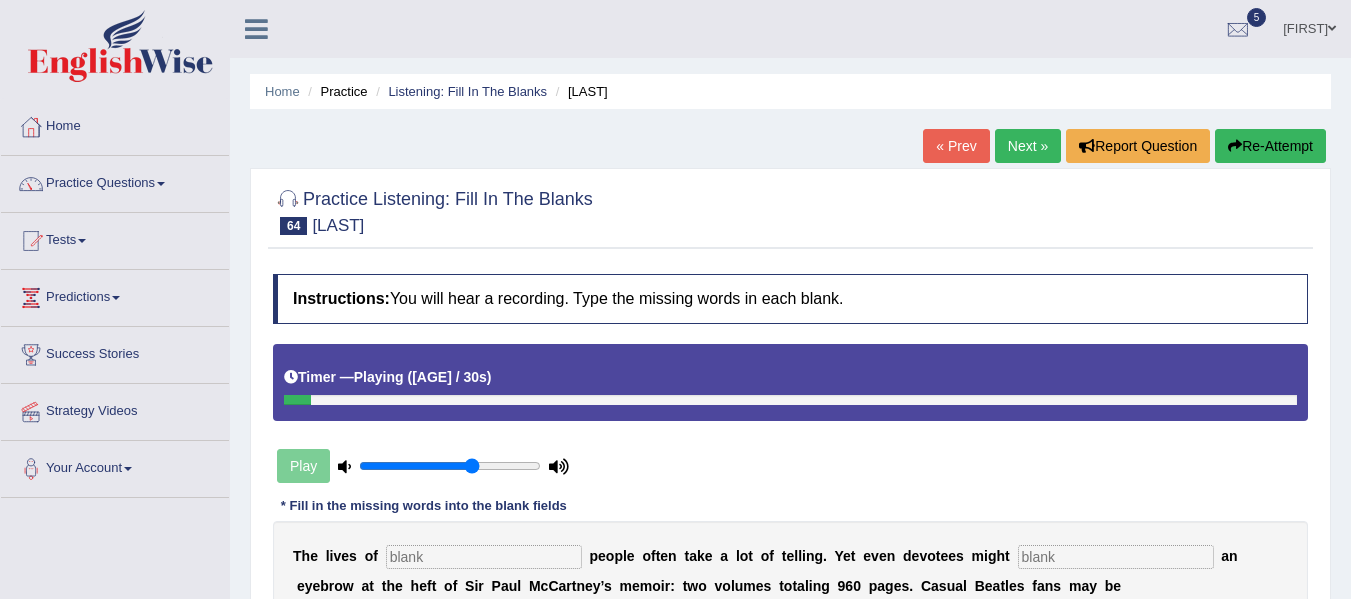 scroll, scrollTop: 132, scrollLeft: 0, axis: vertical 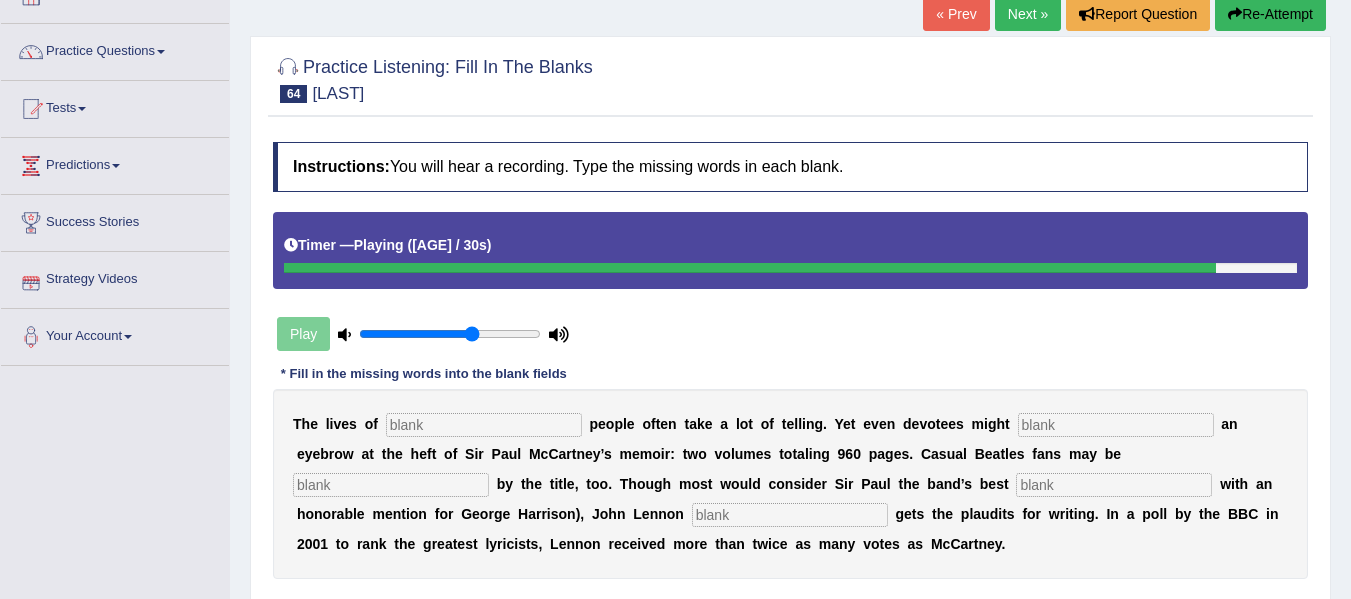 click at bounding box center (484, 425) 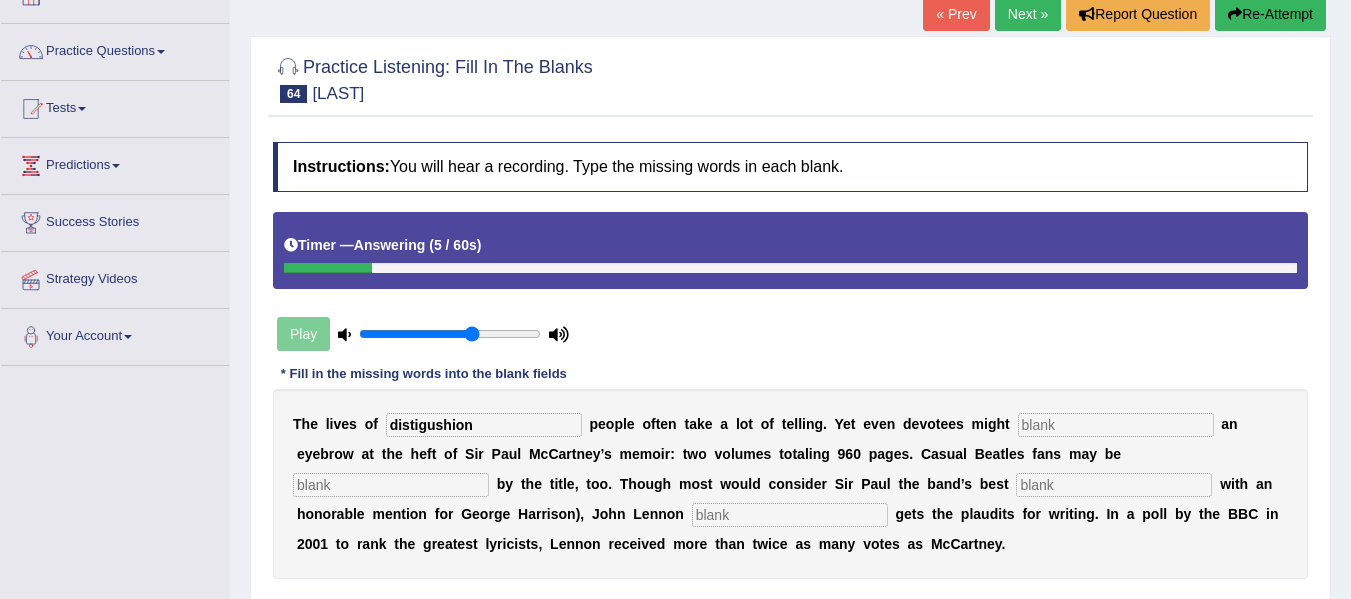 type on "distigushion" 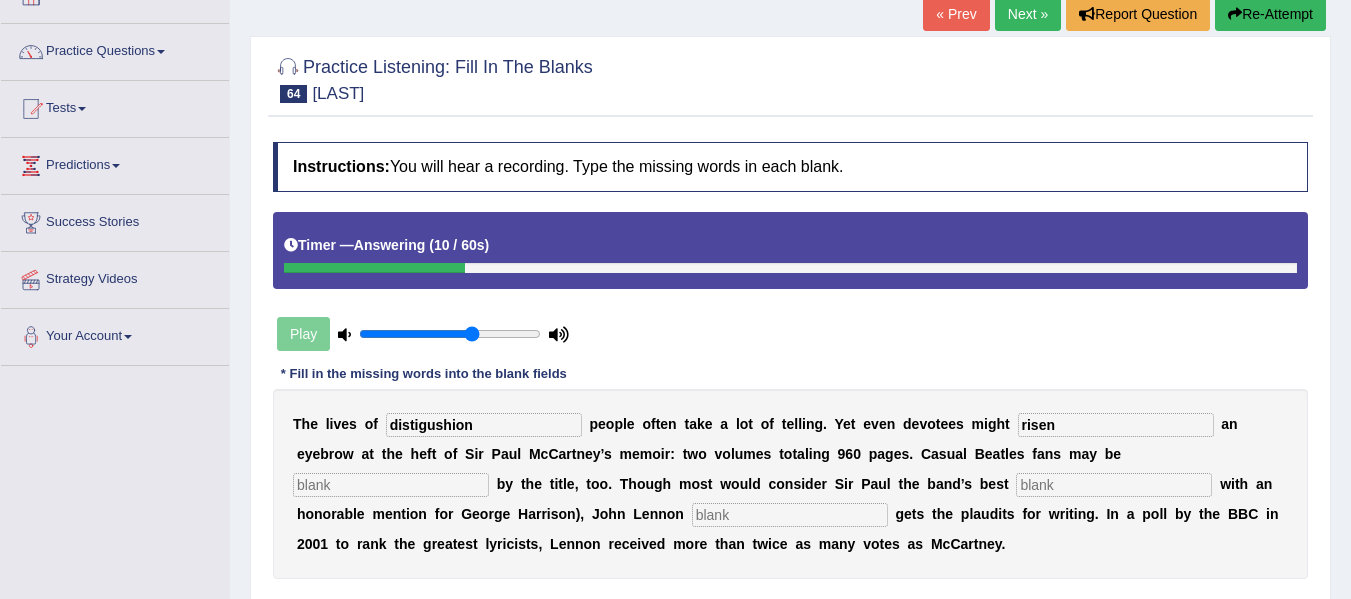 type on "risen" 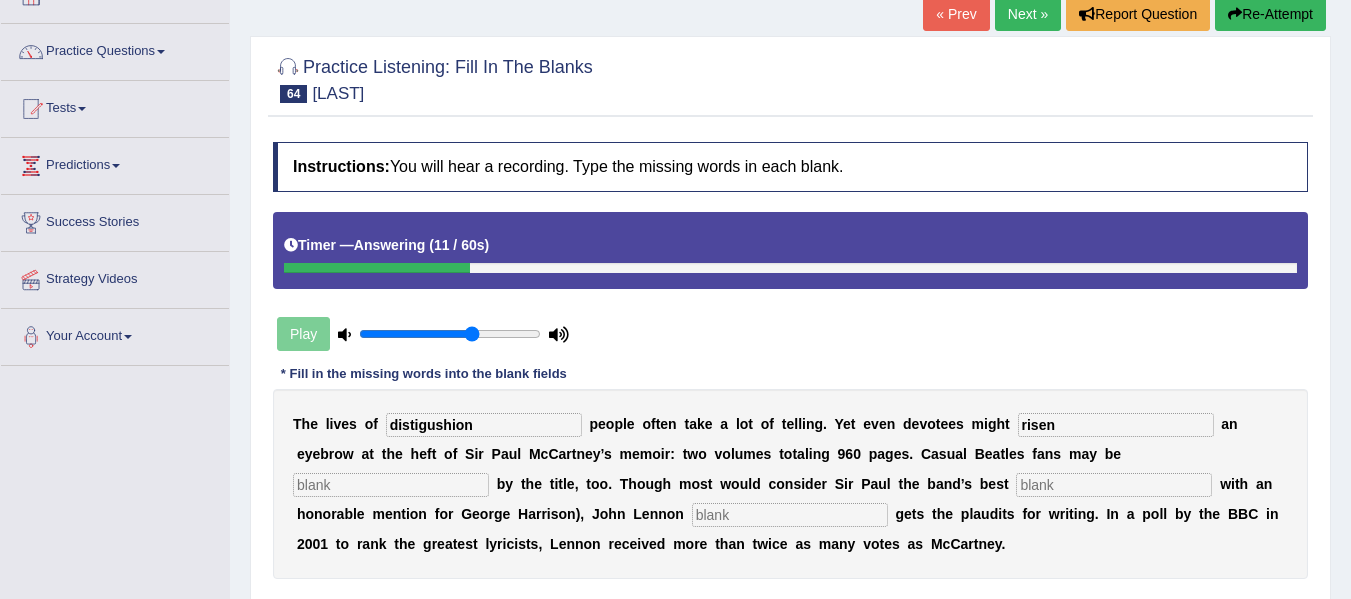 click at bounding box center [391, 485] 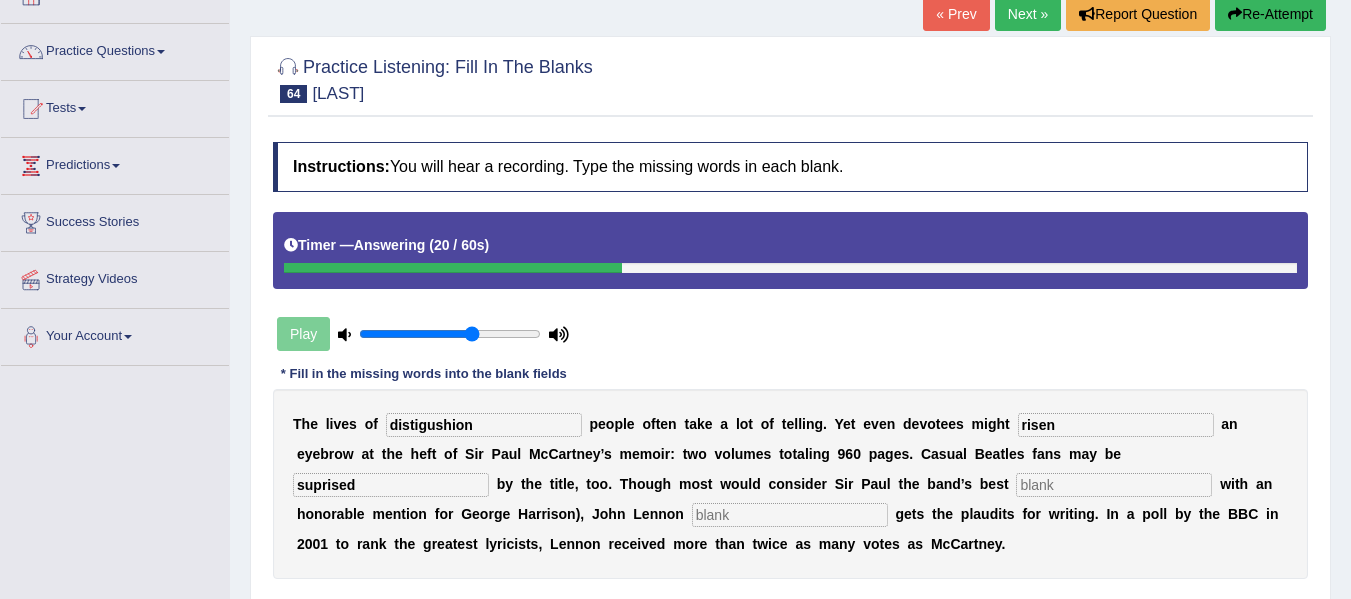 type on "suprised" 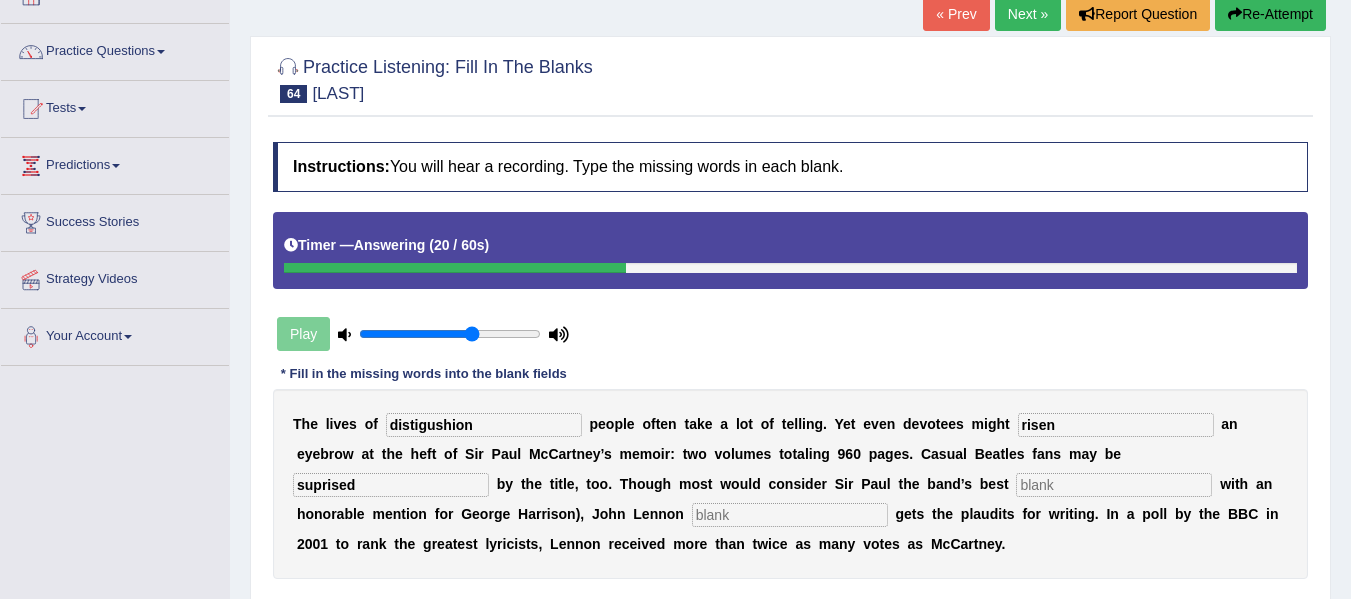 click at bounding box center (1114, 485) 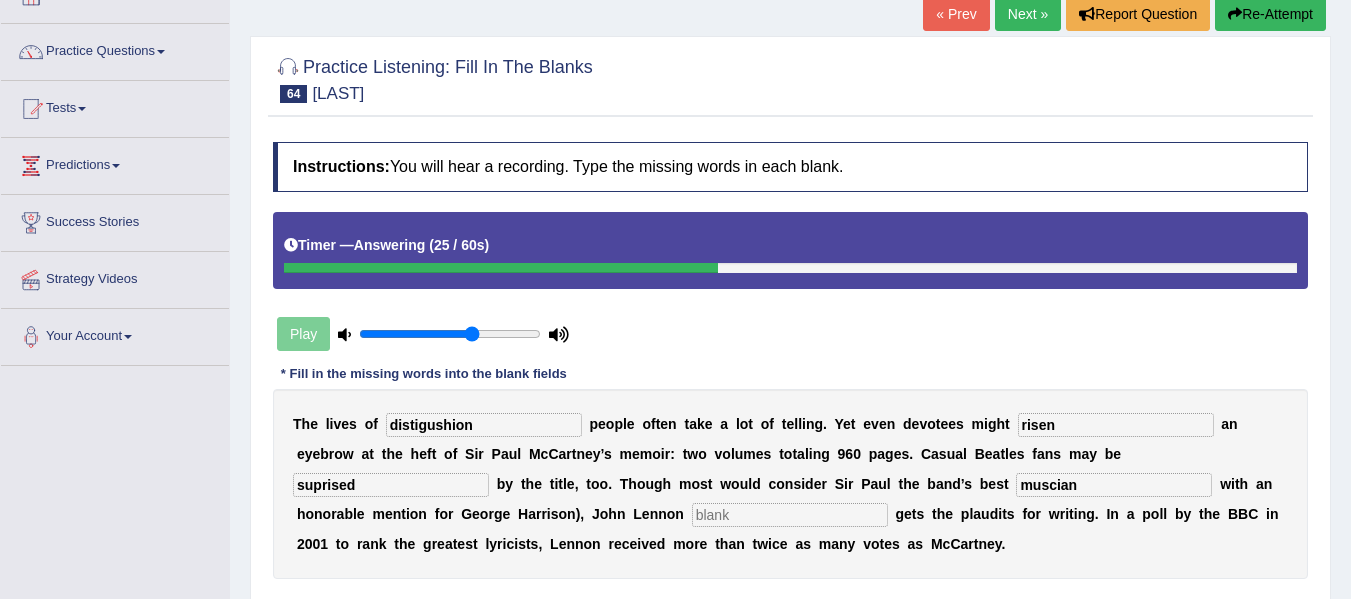 type on "muscian" 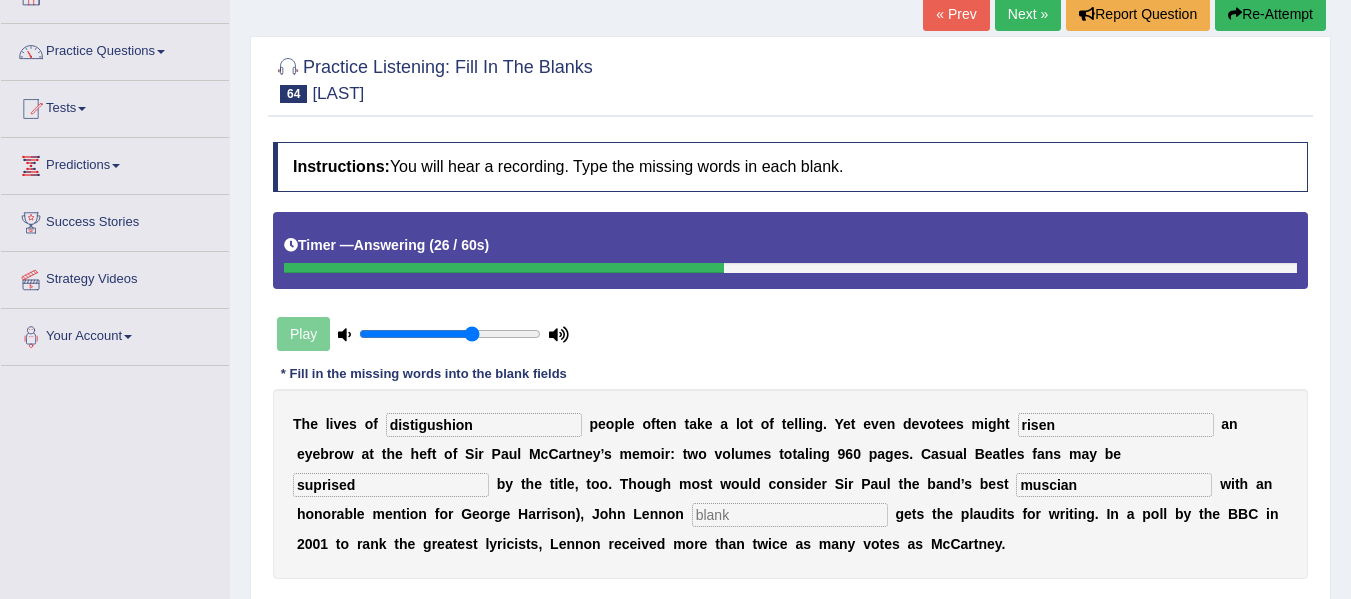 click at bounding box center [790, 515] 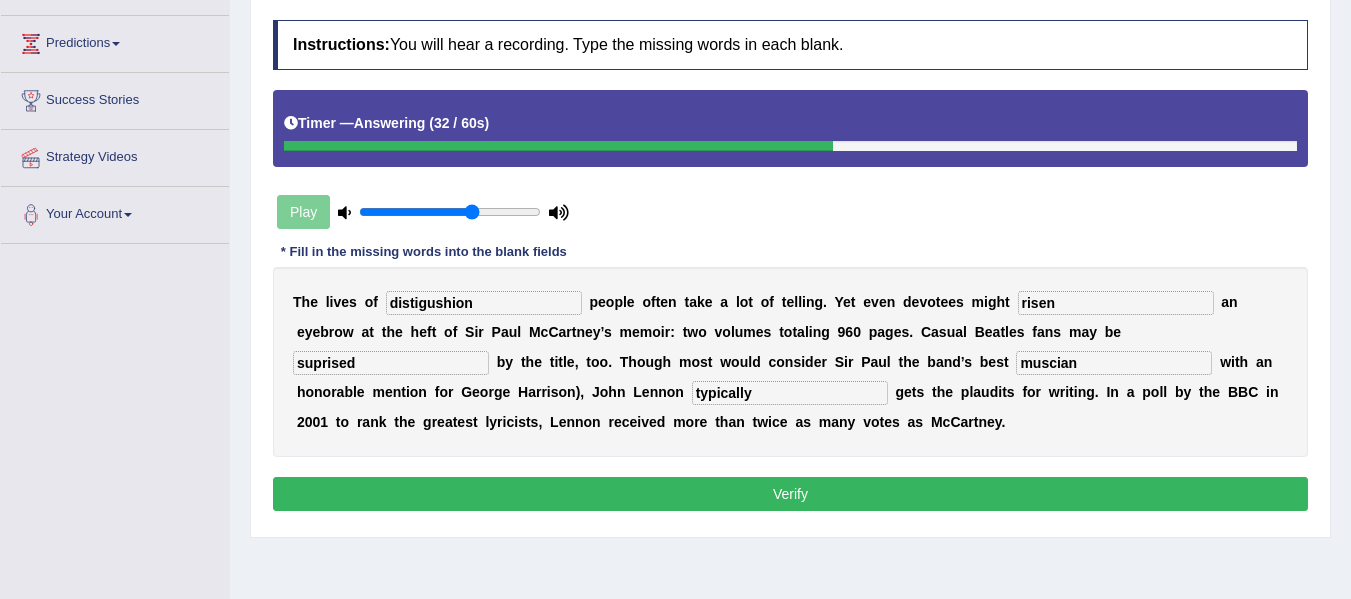 scroll, scrollTop: 256, scrollLeft: 0, axis: vertical 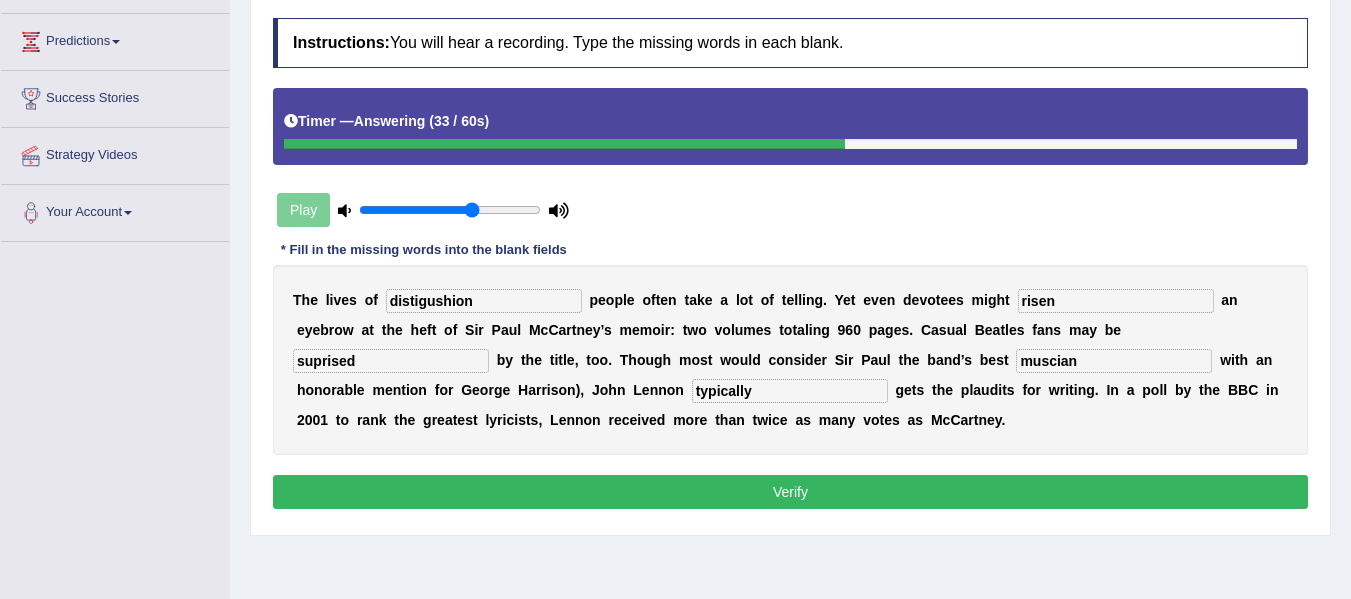 type on "typically" 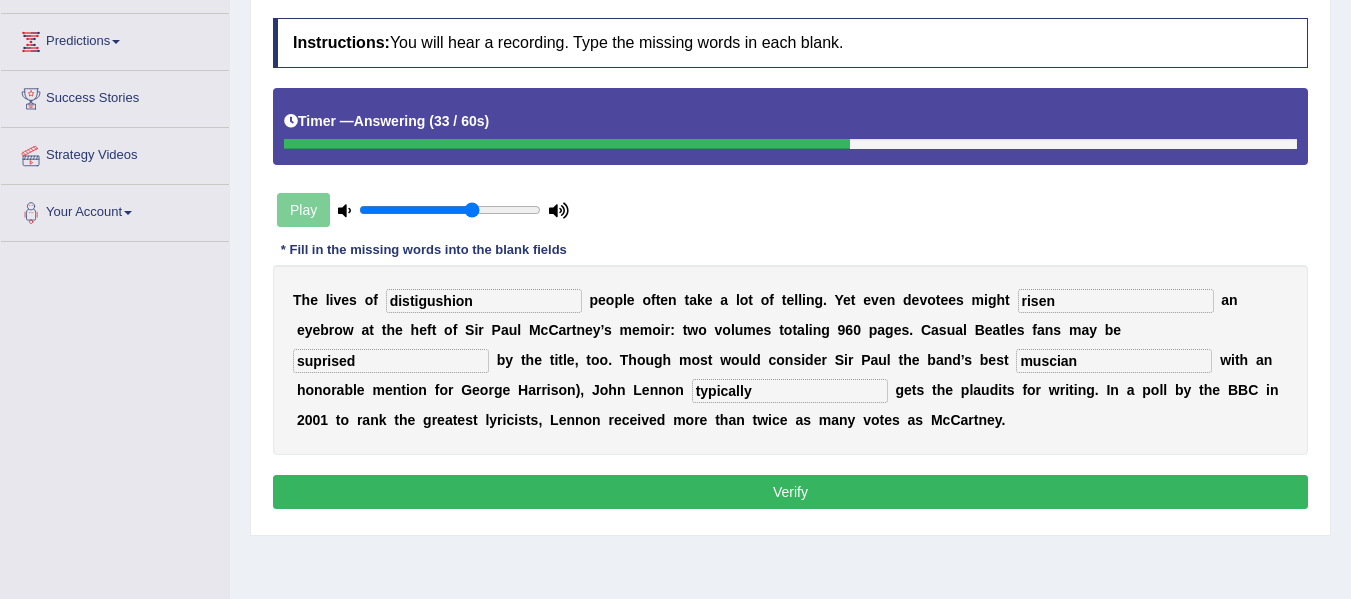 click on "Verify" at bounding box center (790, 492) 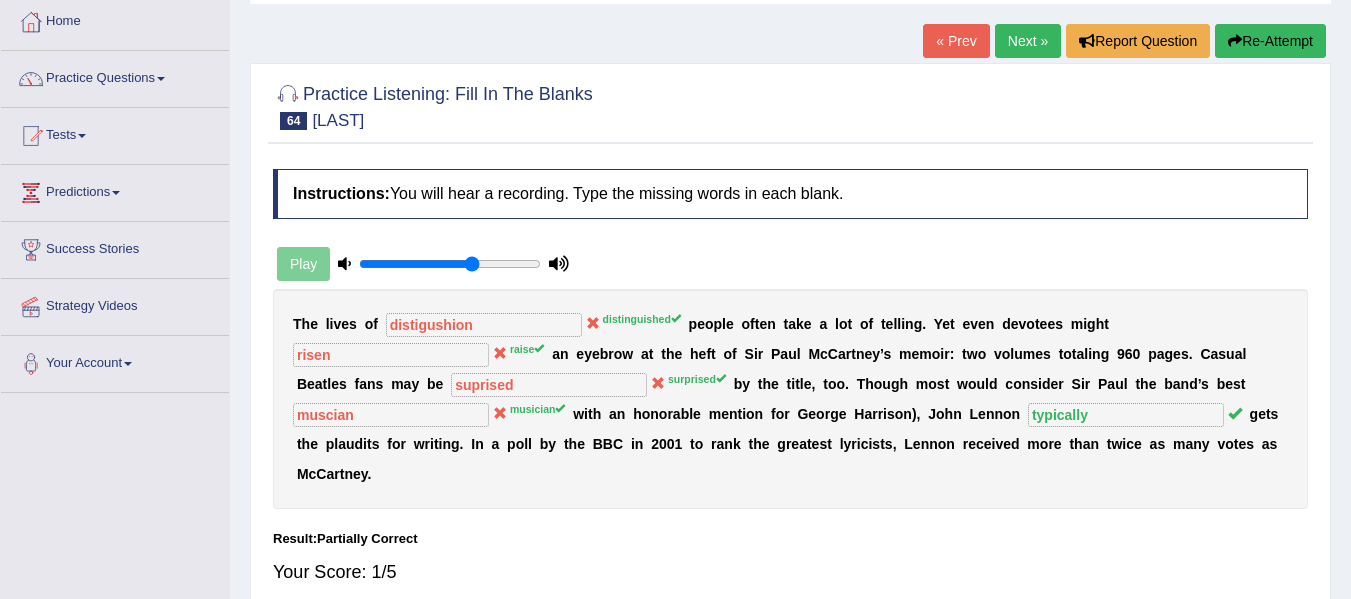 scroll, scrollTop: 100, scrollLeft: 0, axis: vertical 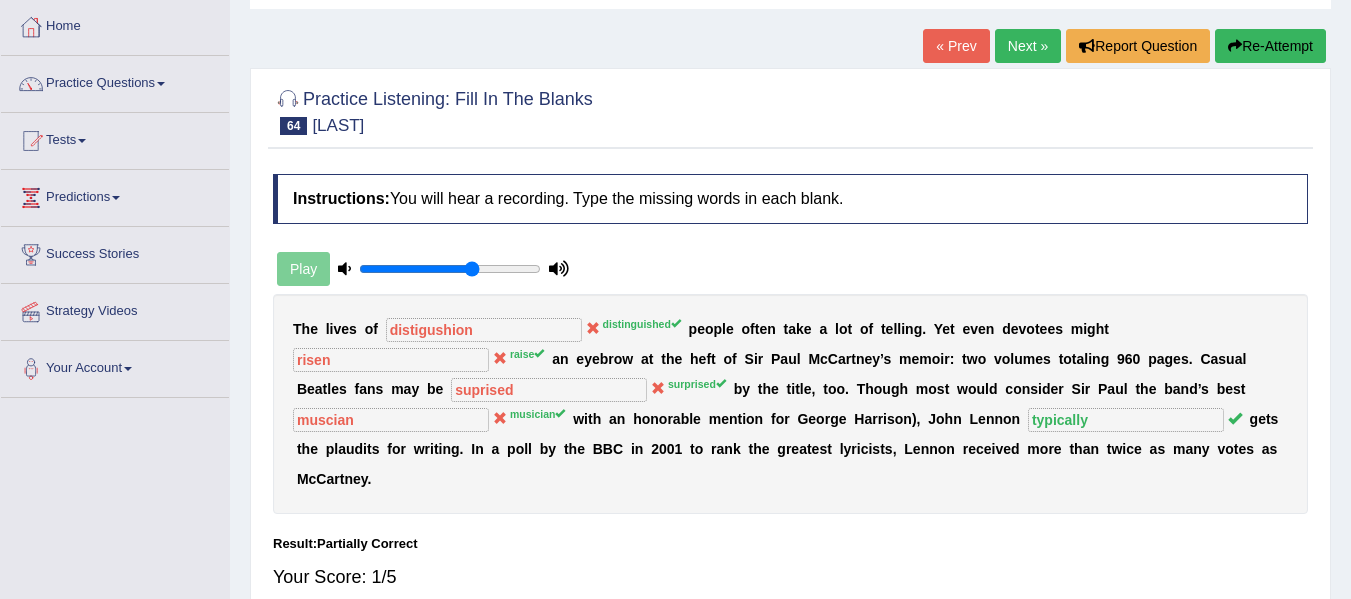 click on "Next »" at bounding box center [1028, 46] 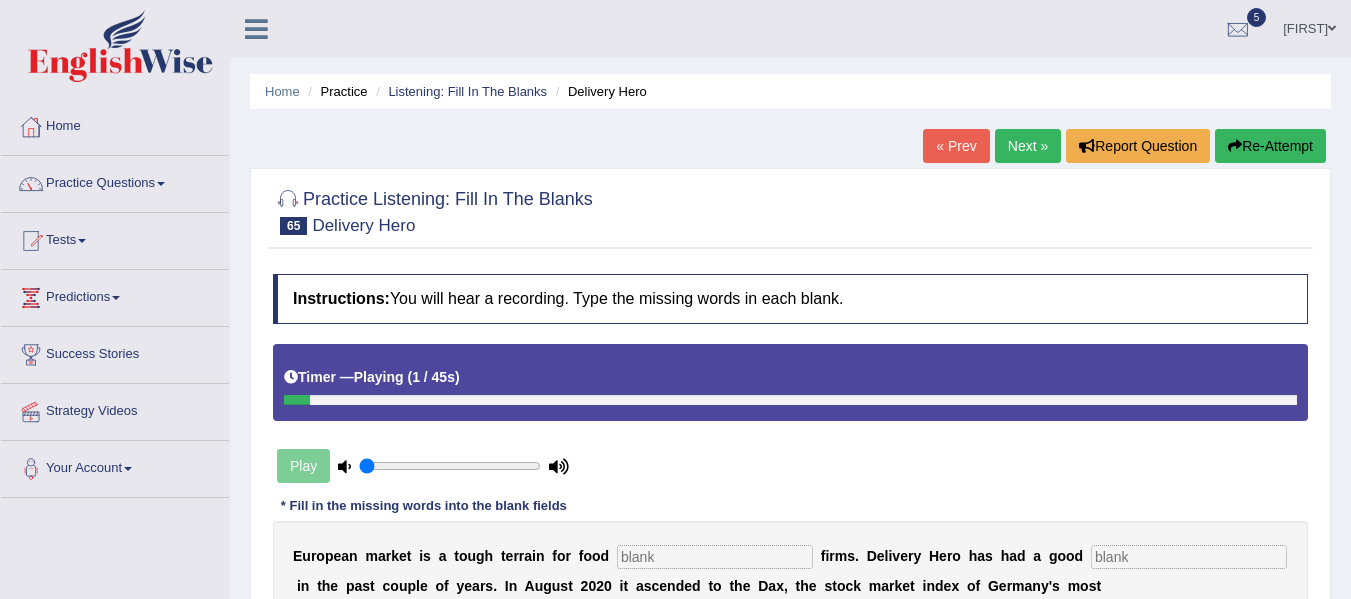 scroll, scrollTop: 0, scrollLeft: 0, axis: both 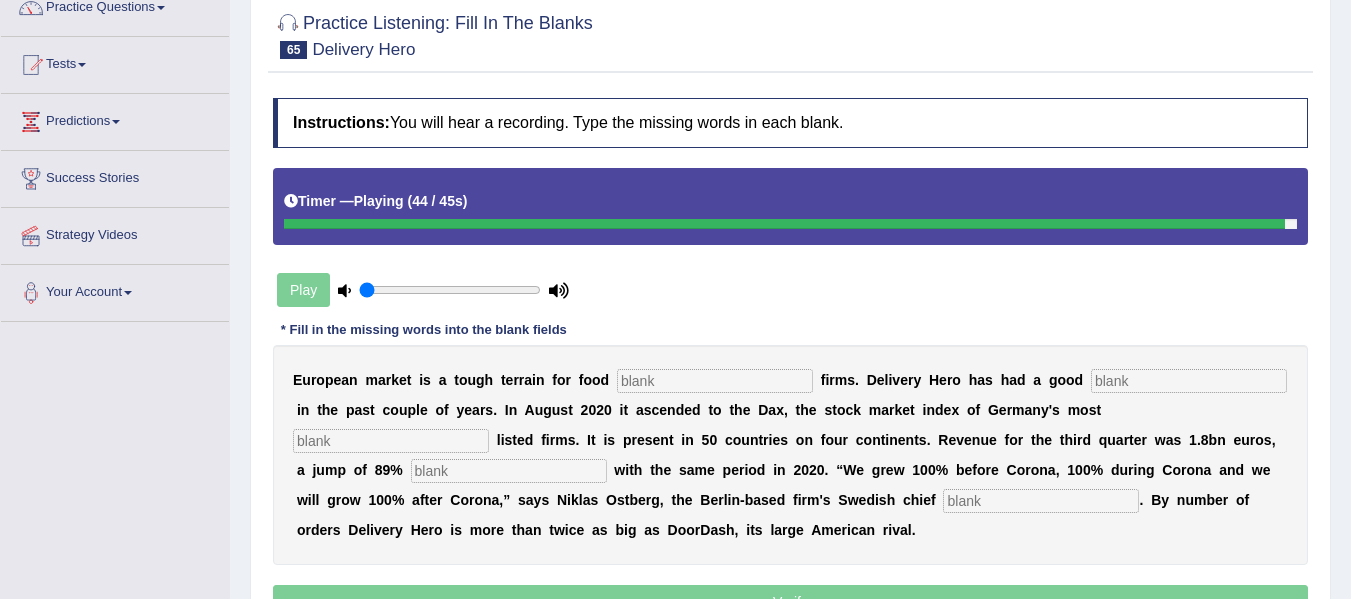 click at bounding box center [715, 381] 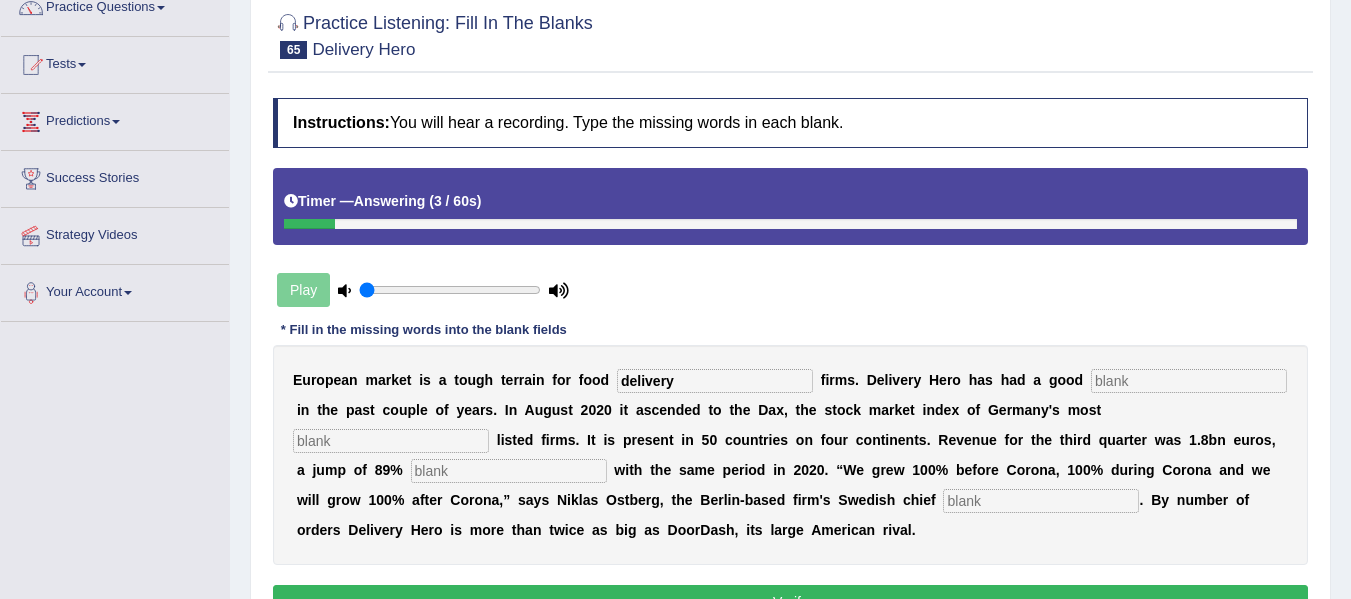 type on "delivery" 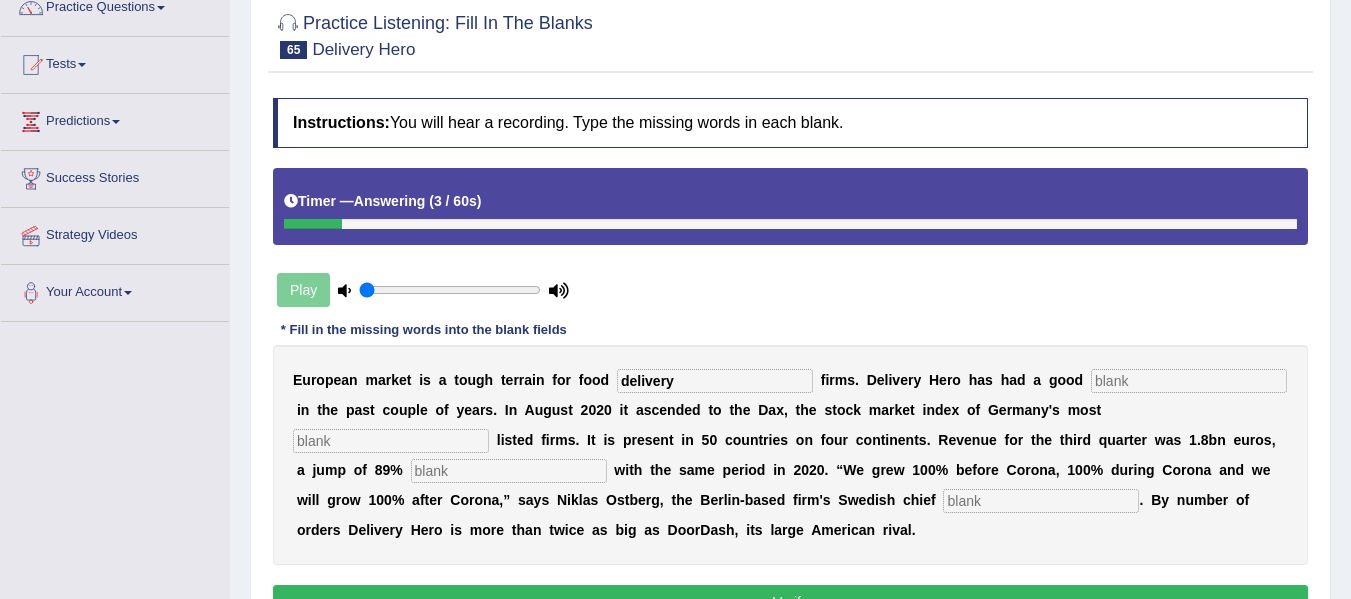 click at bounding box center [1189, 381] 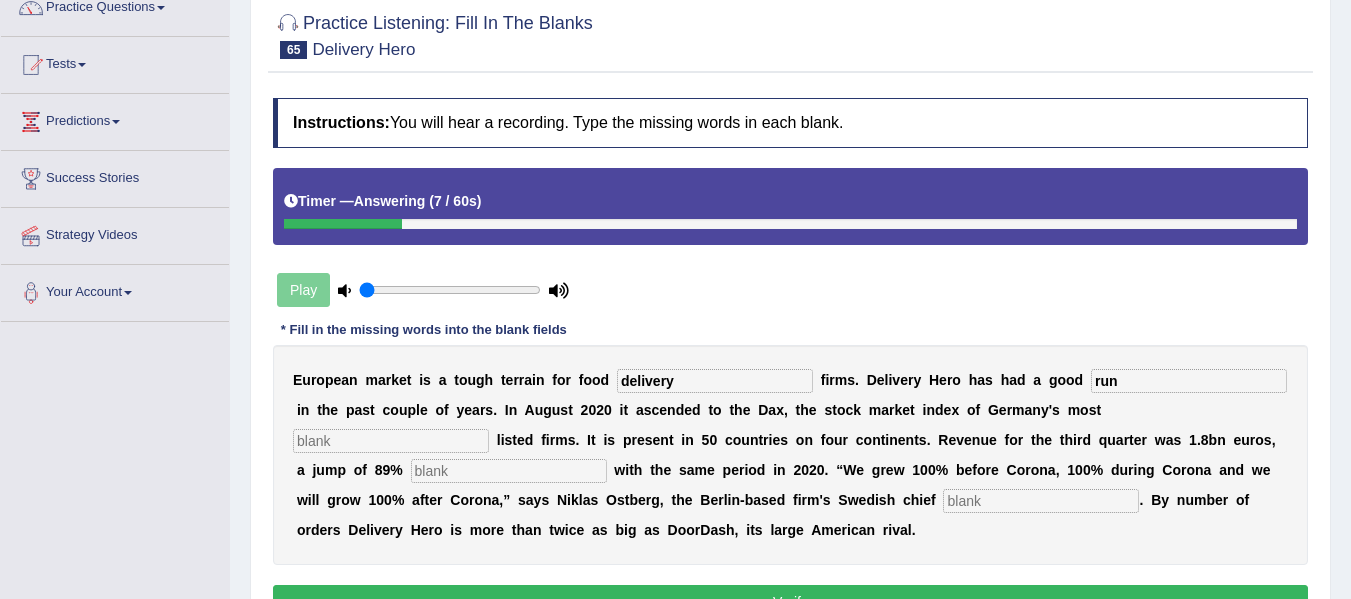 type on "run" 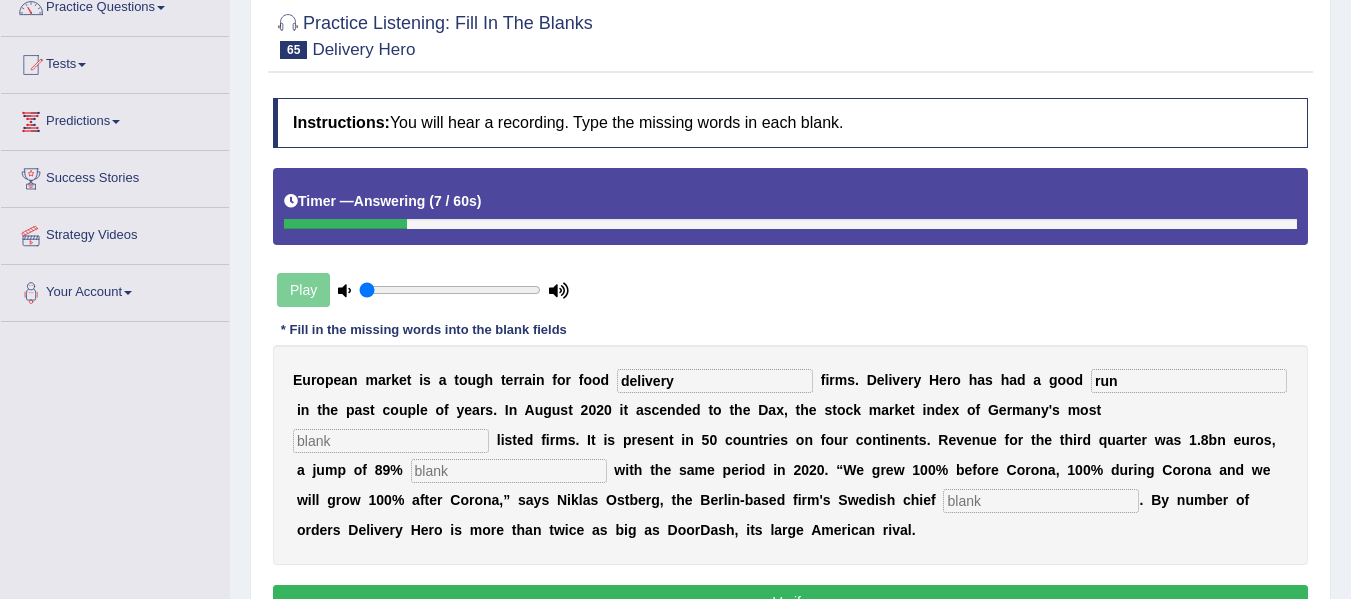 click at bounding box center (391, 441) 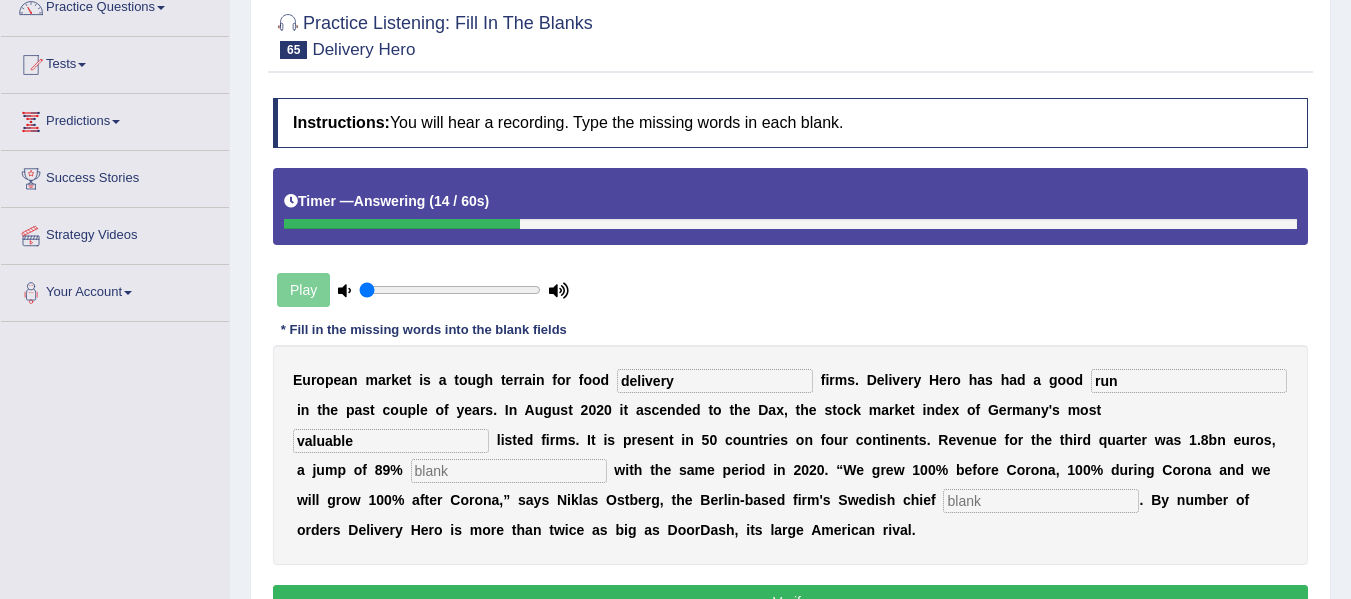 type on "valuable" 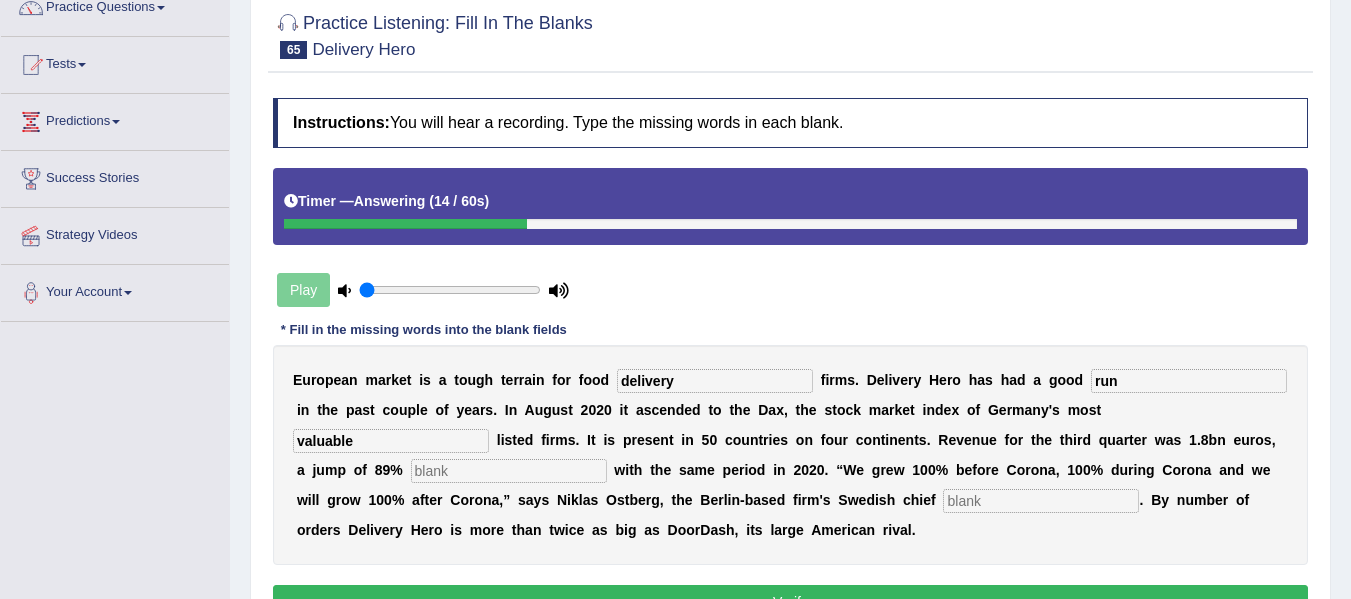 click at bounding box center (509, 471) 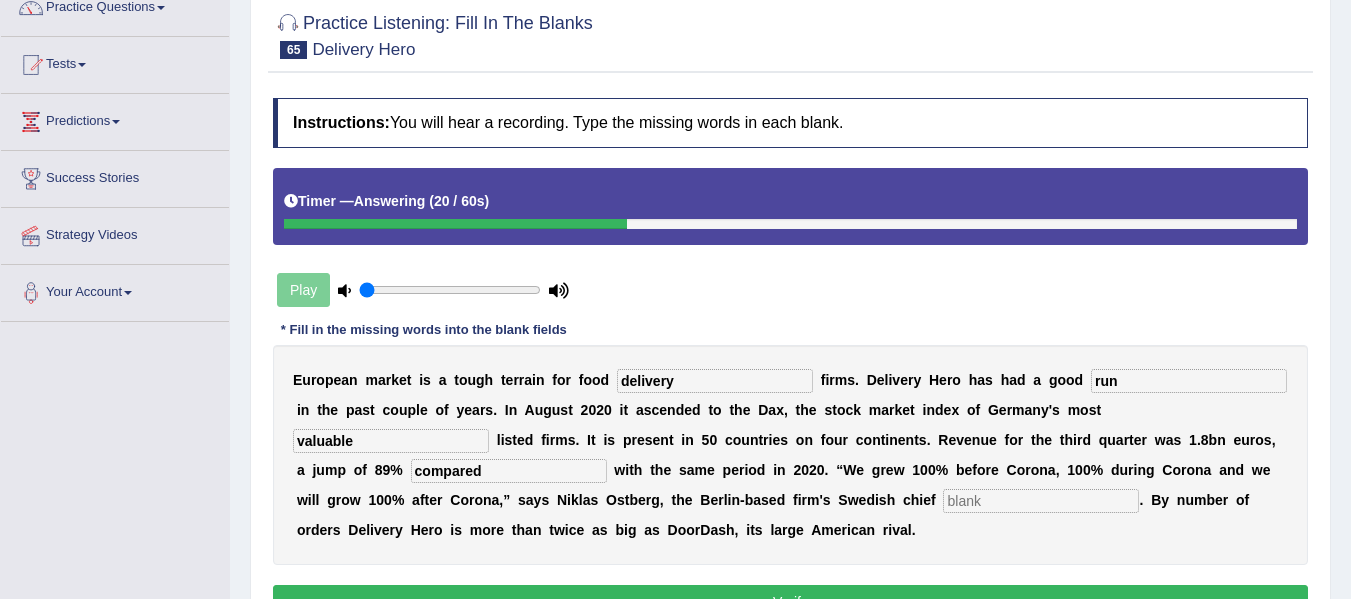 type on "compared" 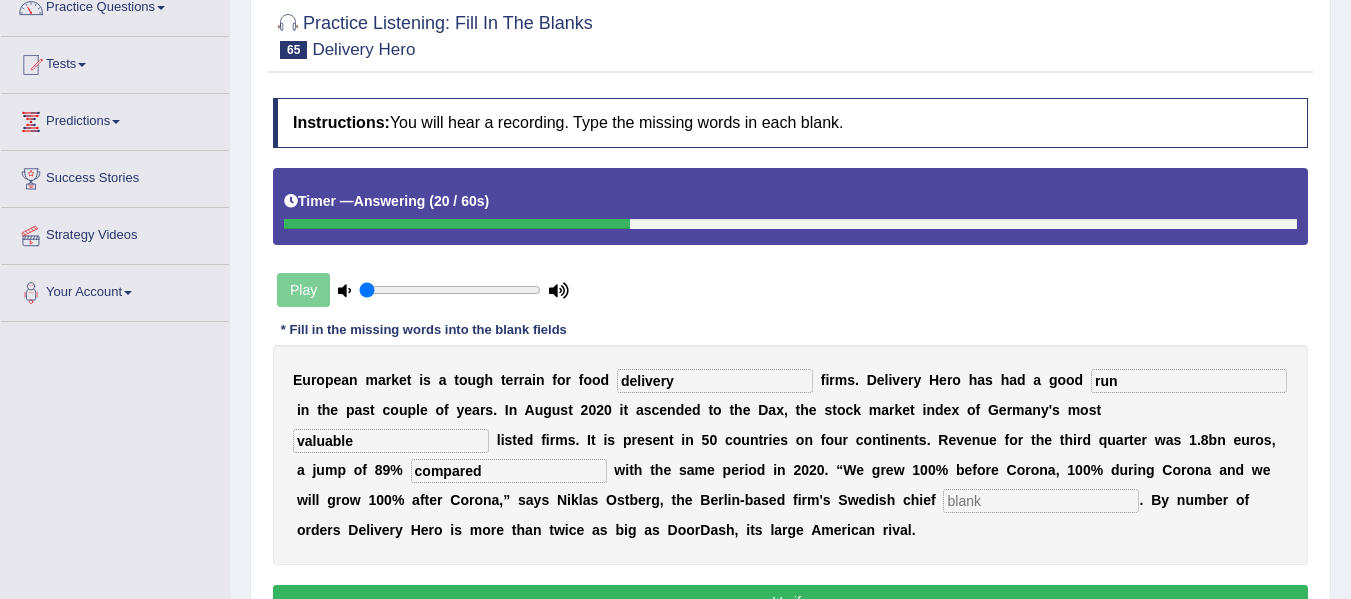 click at bounding box center [1041, 501] 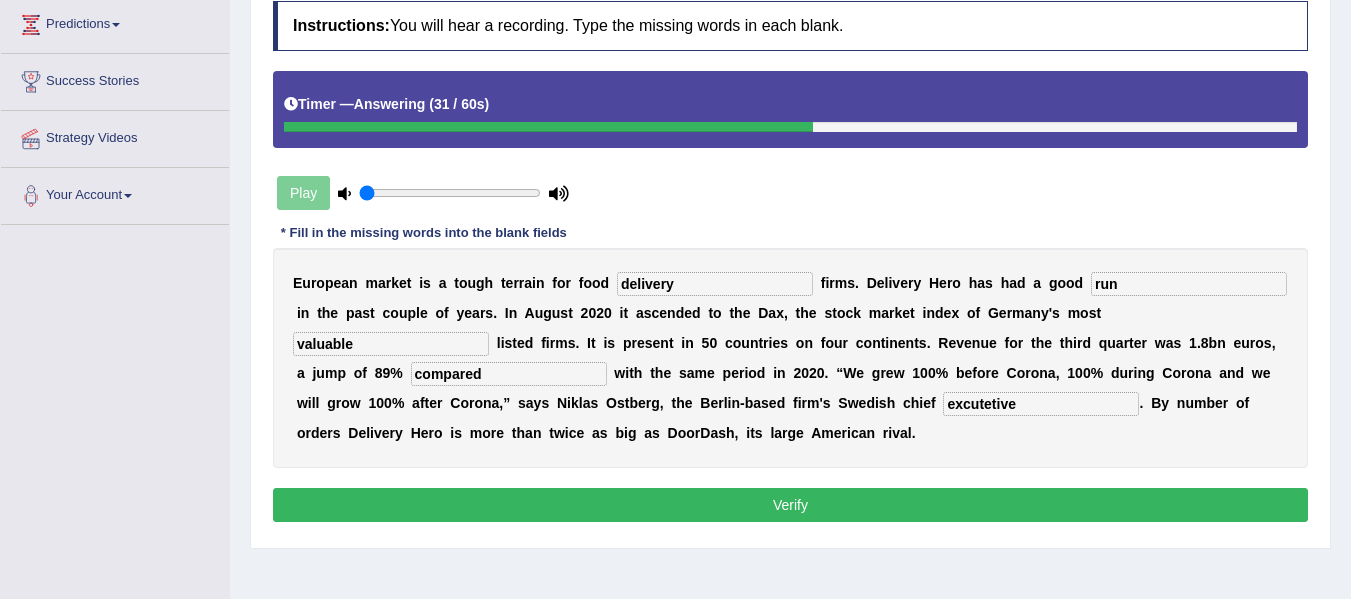 scroll, scrollTop: 287, scrollLeft: 0, axis: vertical 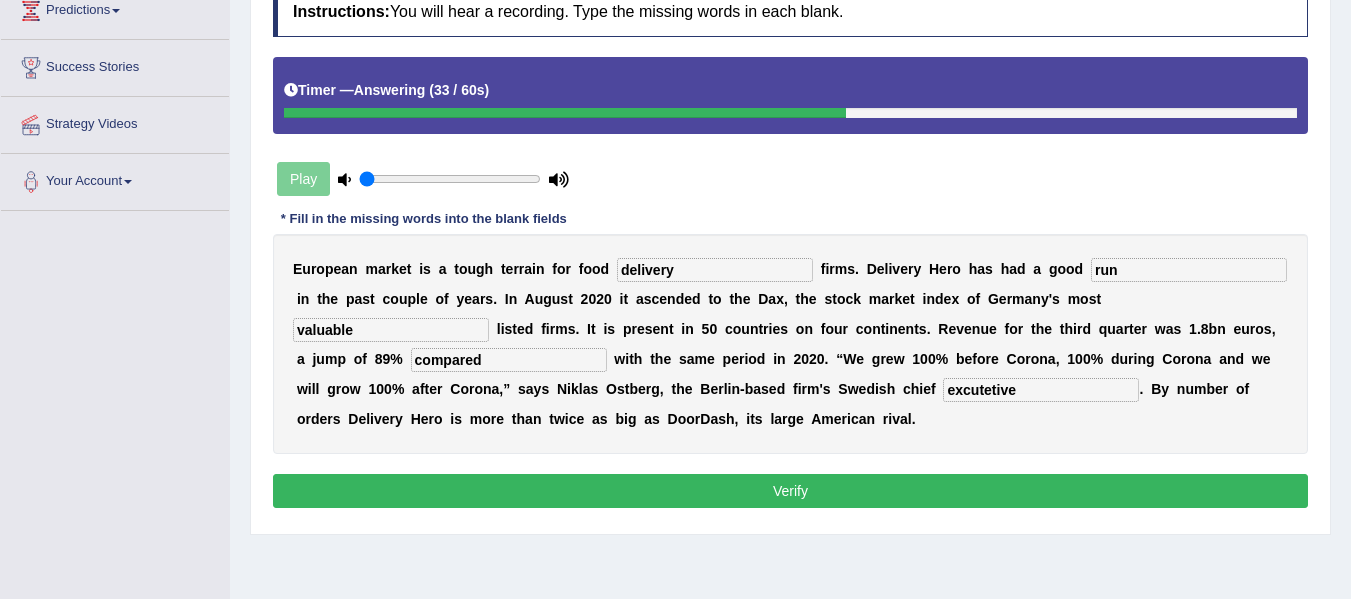 click on "excutetive" at bounding box center (1041, 390) 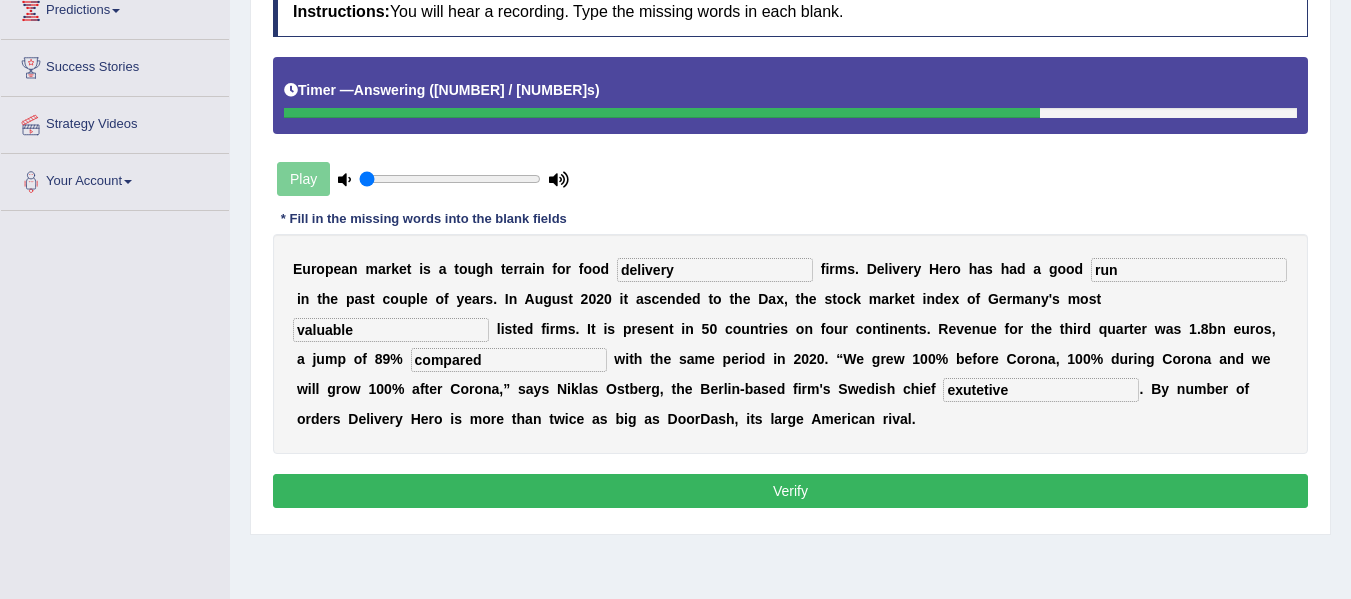 type on "exutetive" 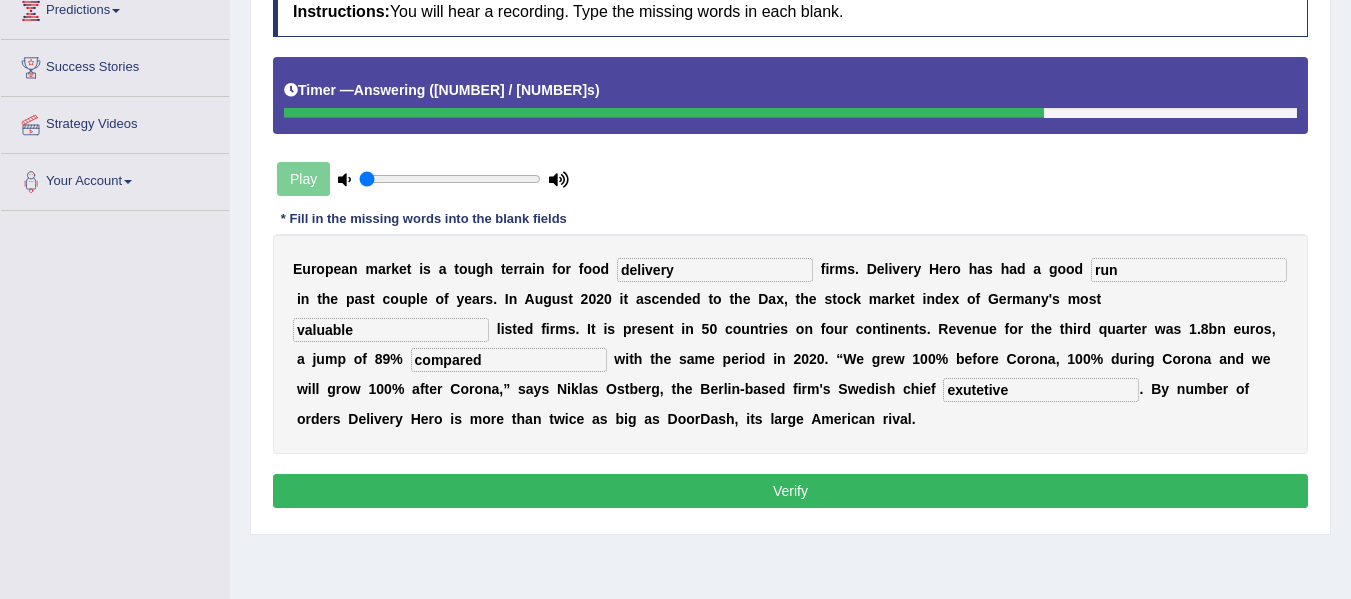 click on "Verify" at bounding box center [790, 491] 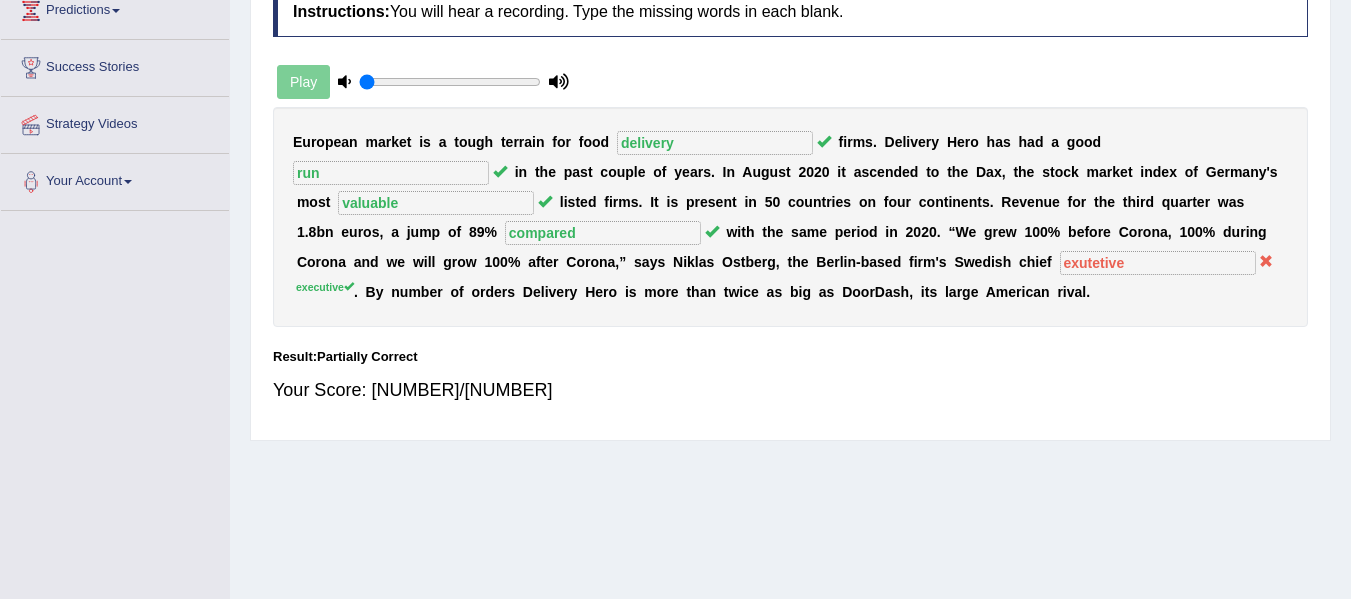 scroll, scrollTop: 0, scrollLeft: 0, axis: both 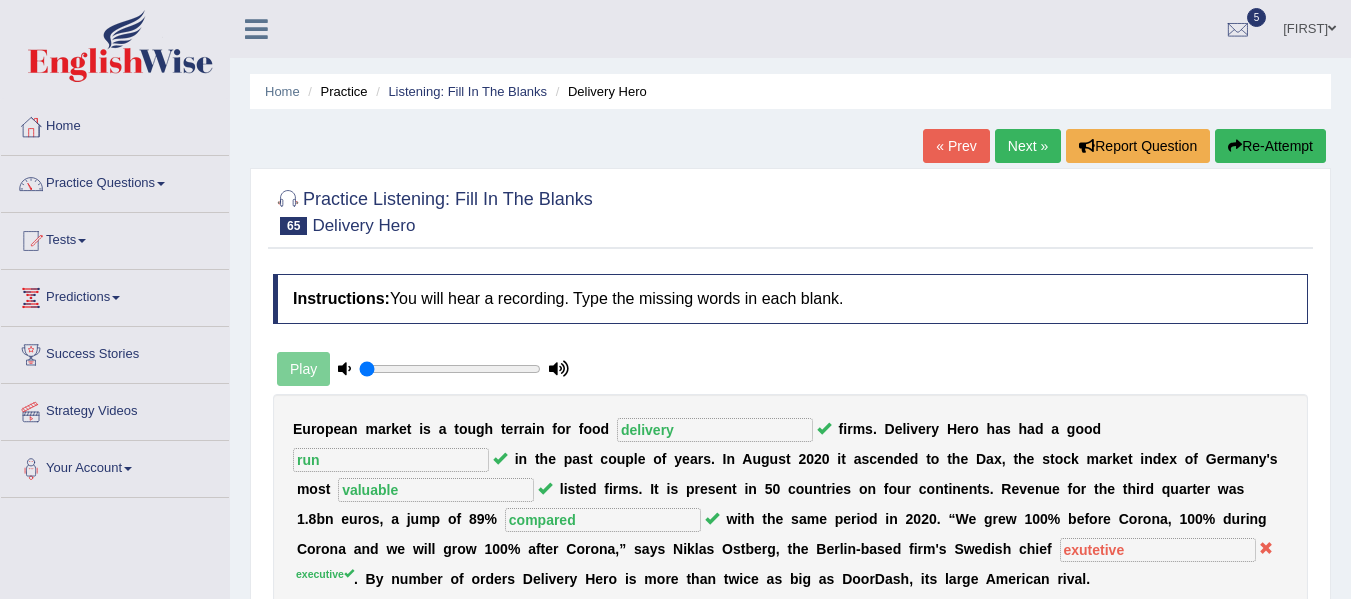 click on "Next »" at bounding box center [1028, 146] 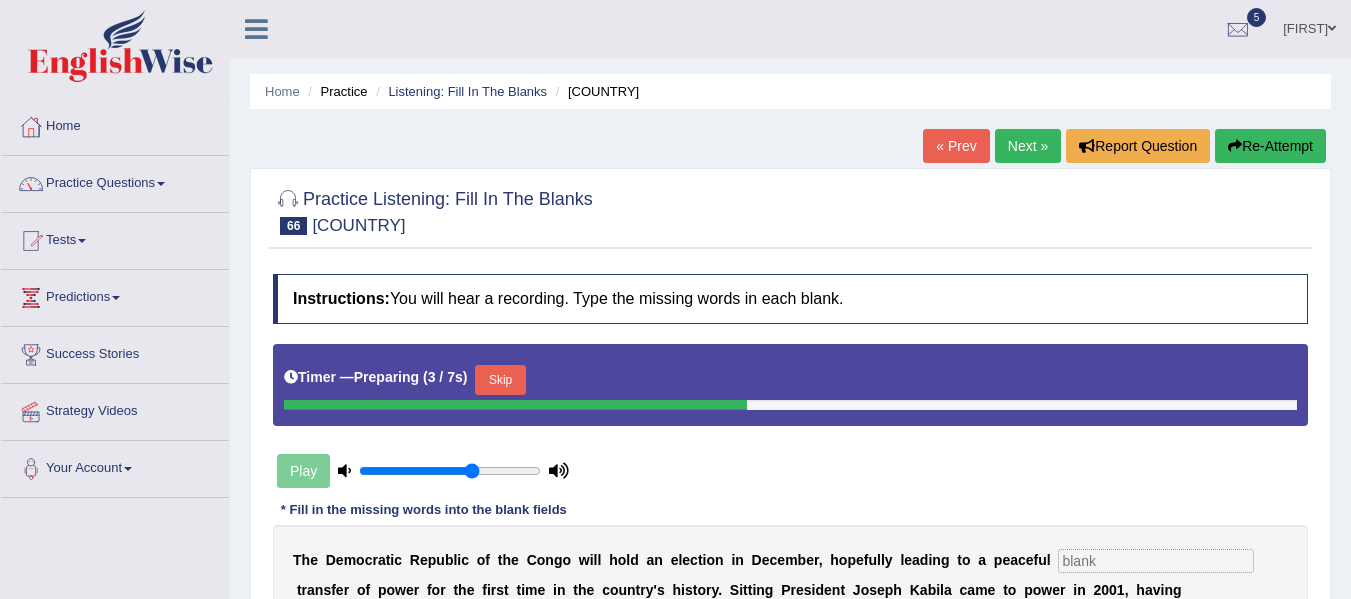 scroll, scrollTop: 103, scrollLeft: 0, axis: vertical 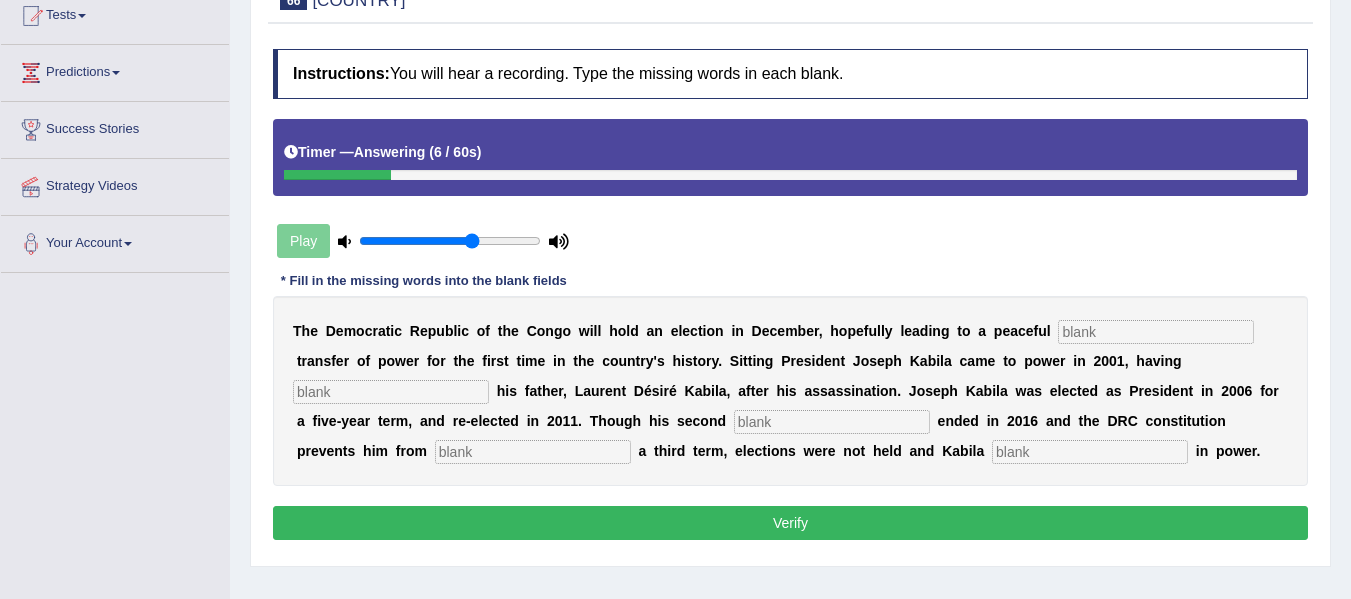 click at bounding box center [1156, 332] 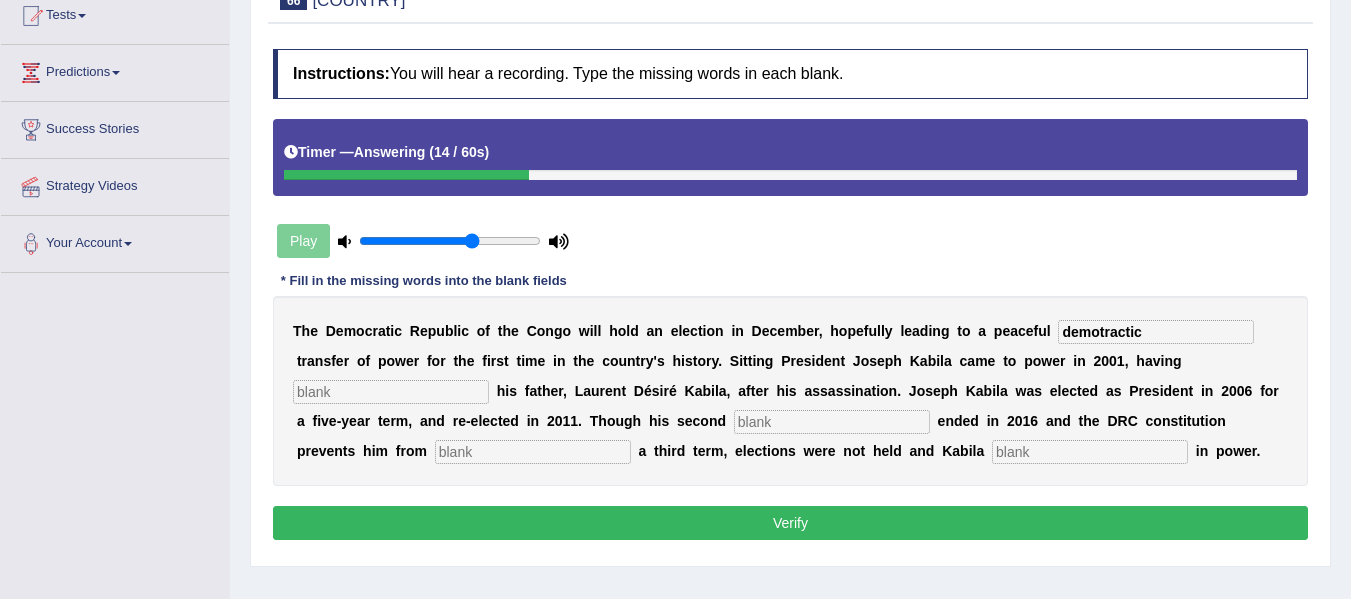 type on "demotractic" 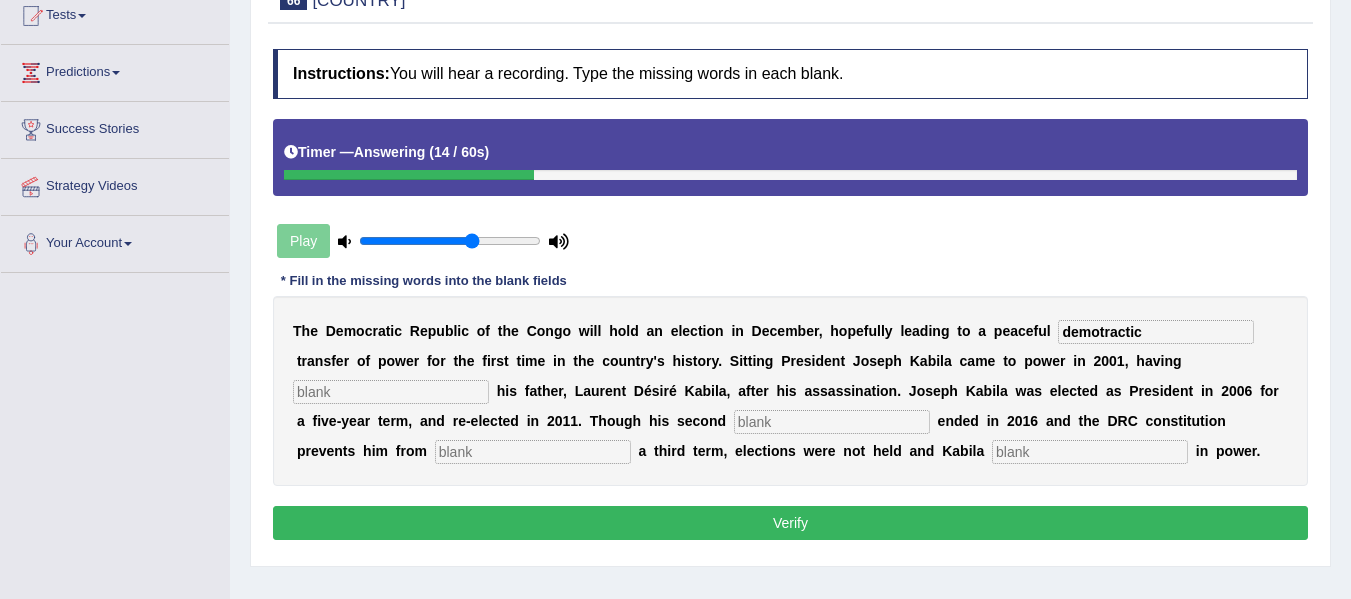 click at bounding box center [391, 392] 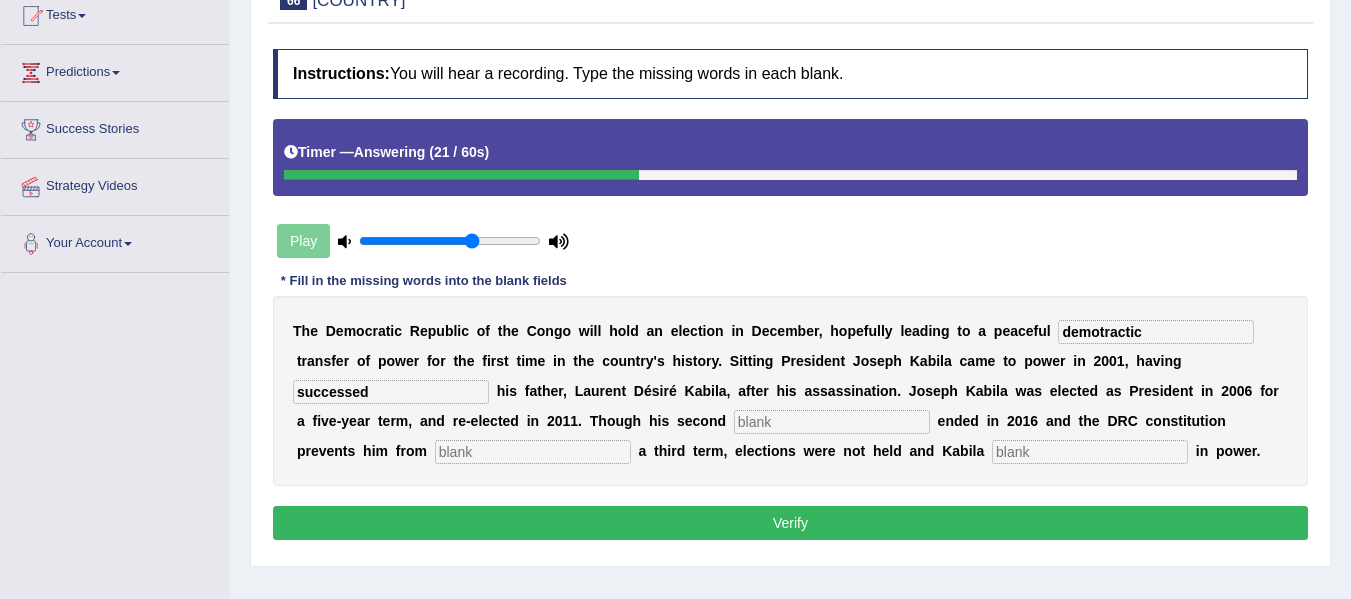 type on "successed" 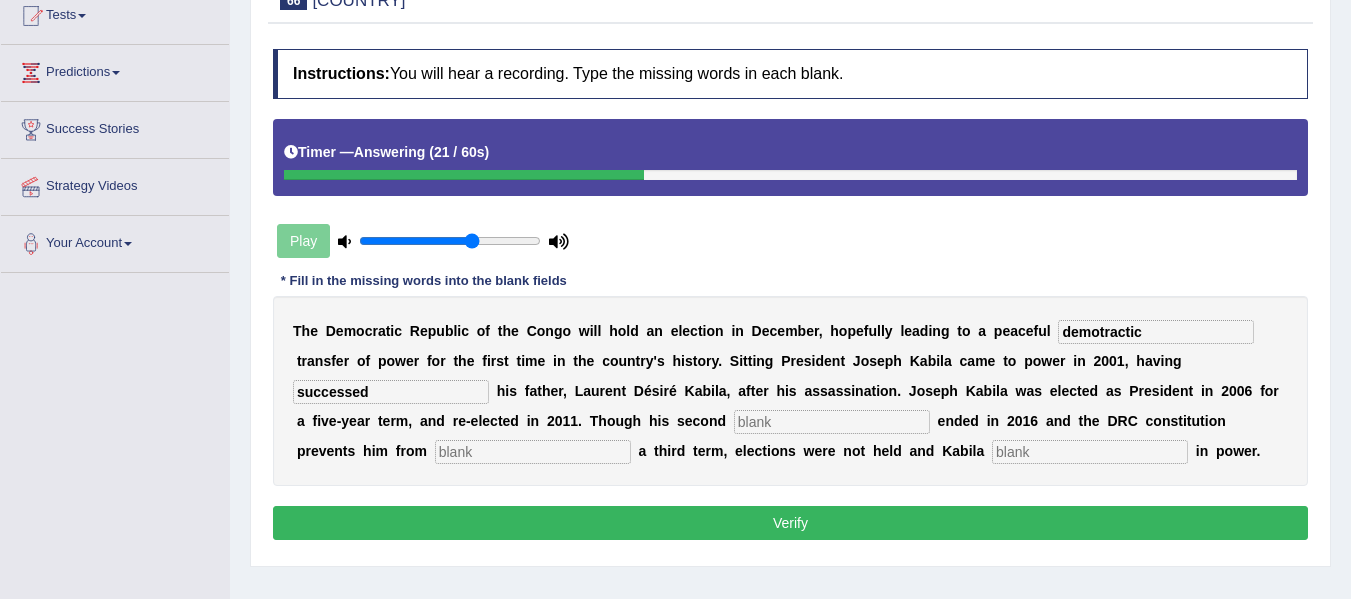 click at bounding box center [832, 422] 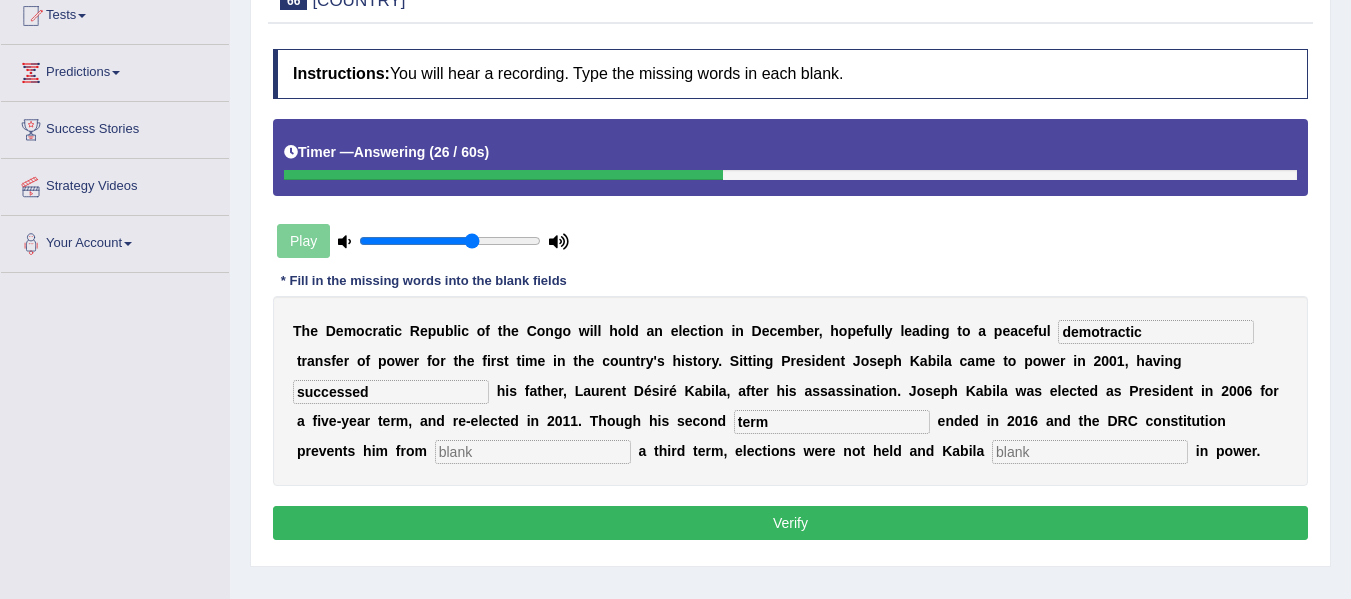 type on "term" 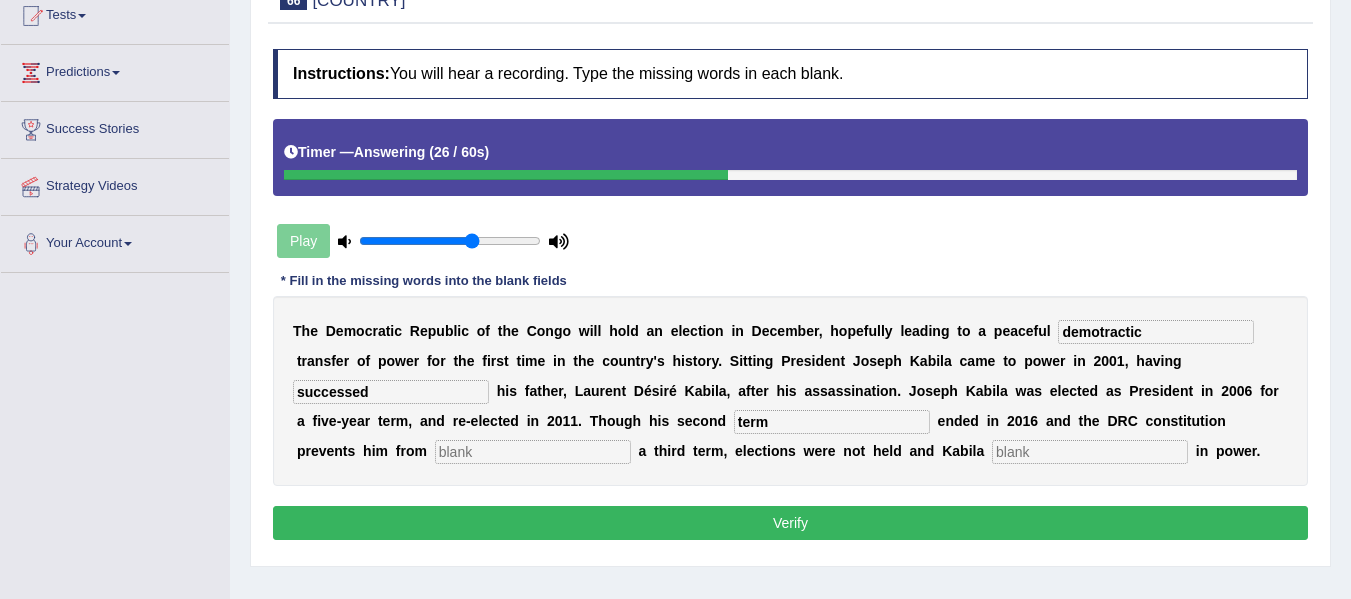 click at bounding box center (533, 452) 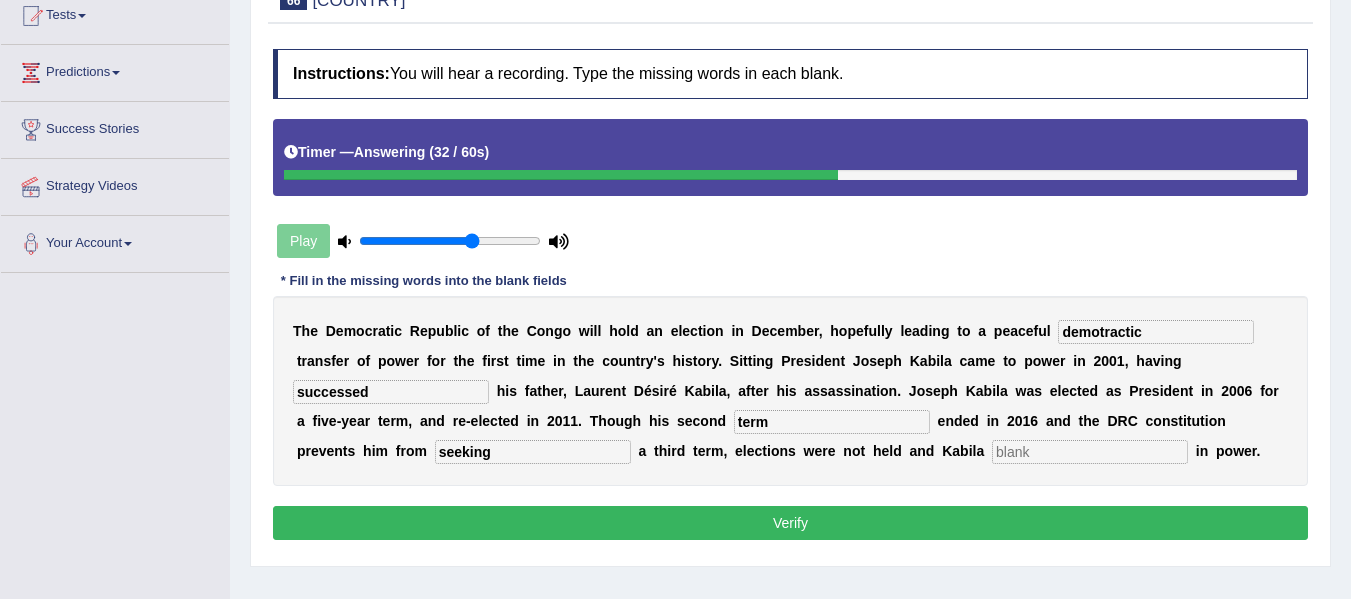type on "seeking" 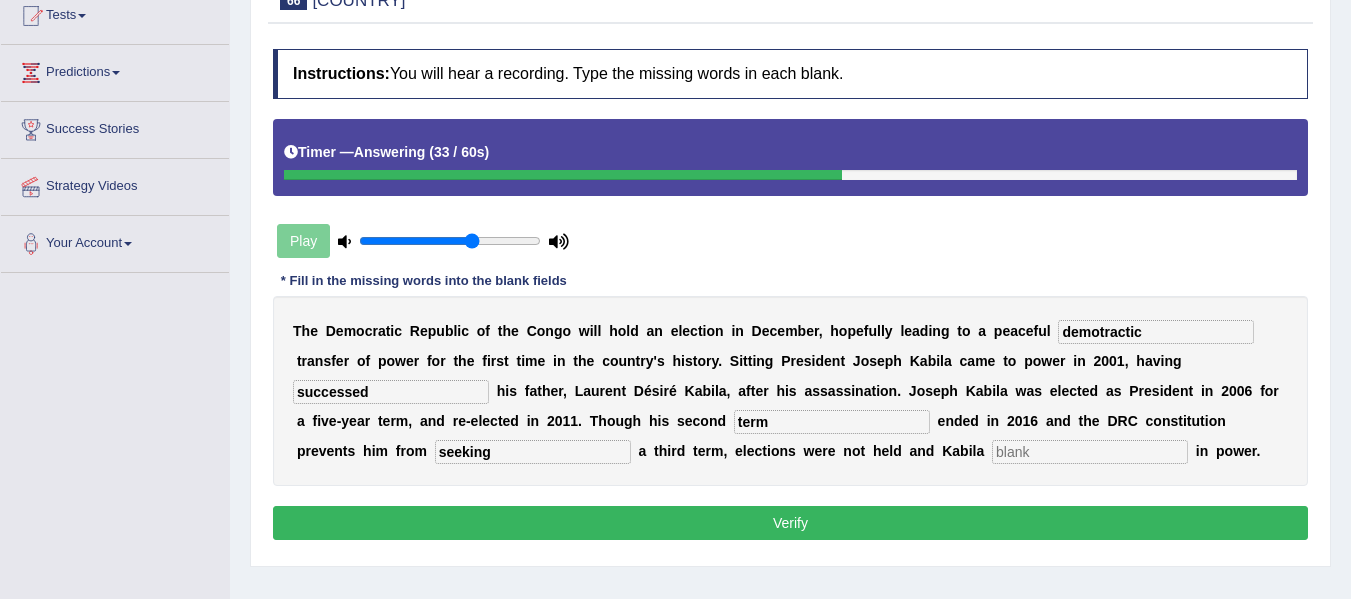 click at bounding box center [1090, 452] 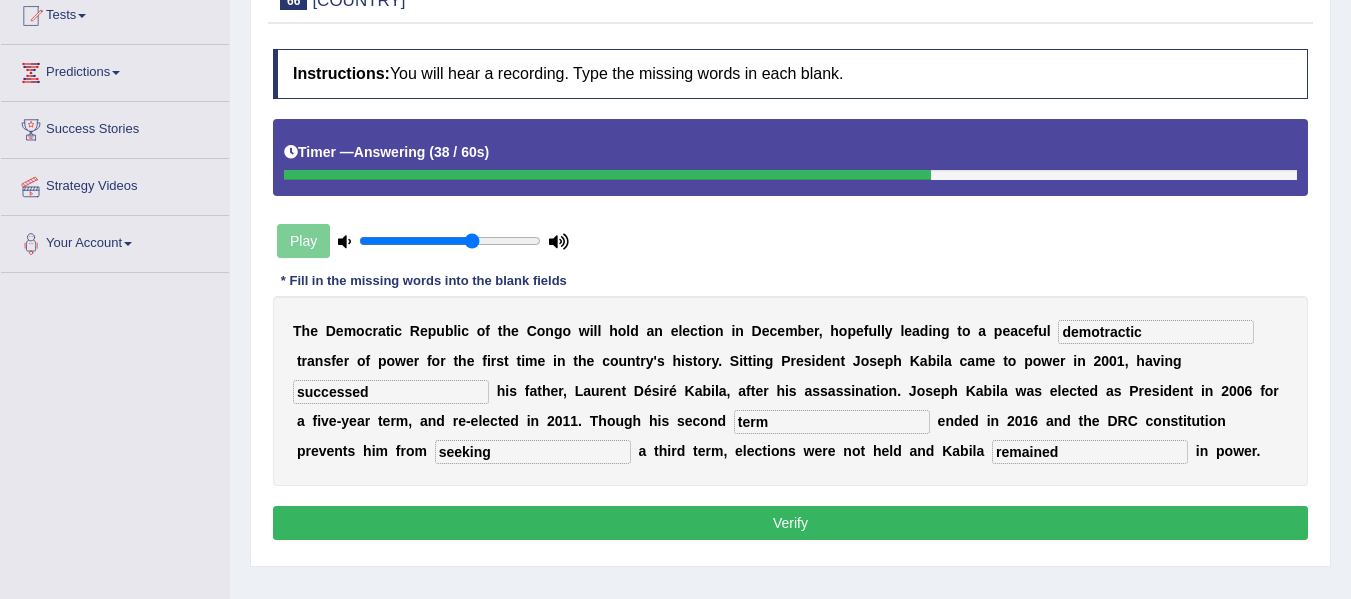 type on "remained" 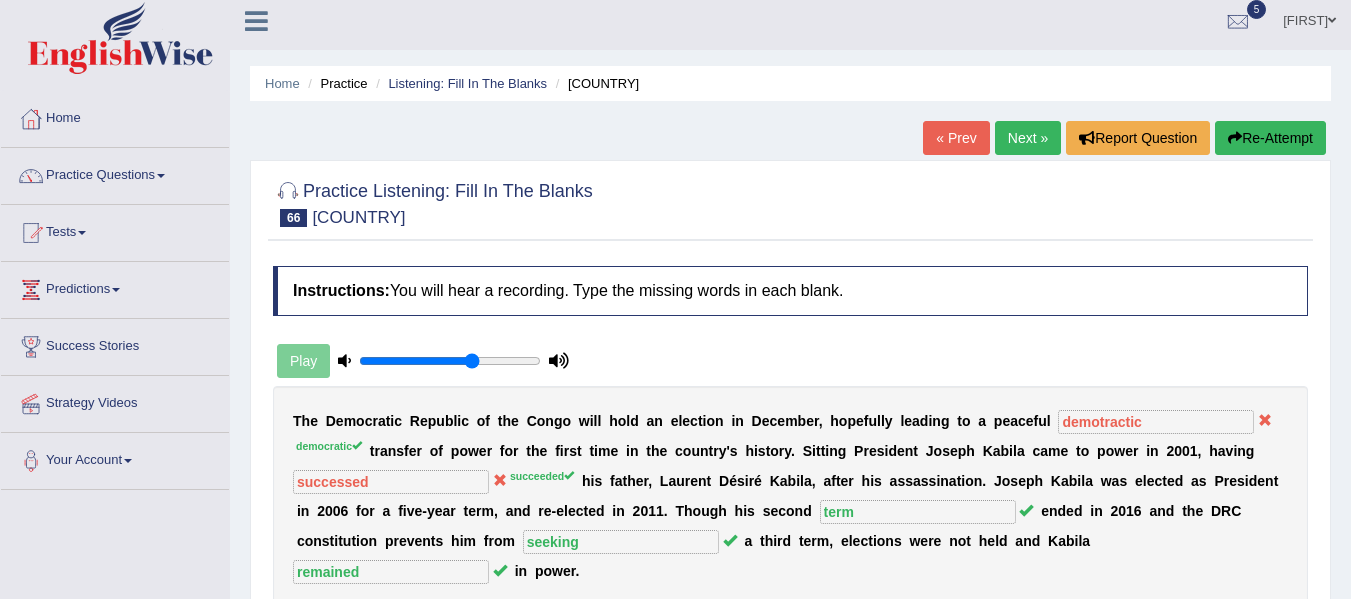 scroll, scrollTop: 0, scrollLeft: 0, axis: both 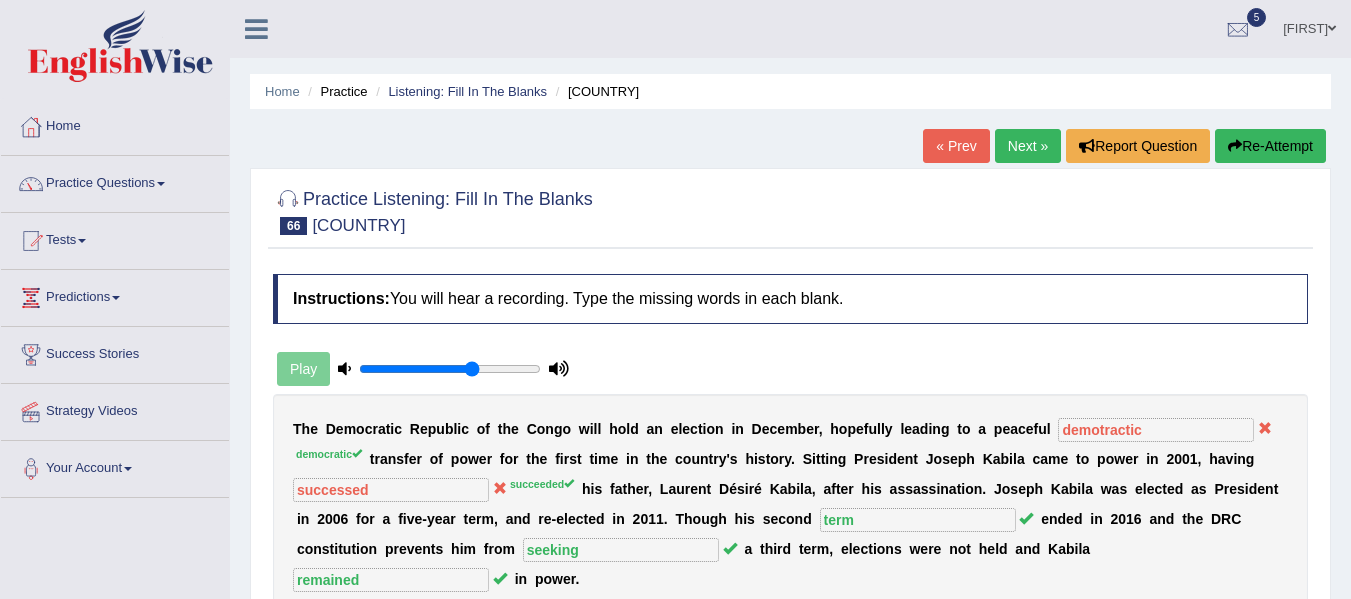 click on "Next »" at bounding box center (1028, 146) 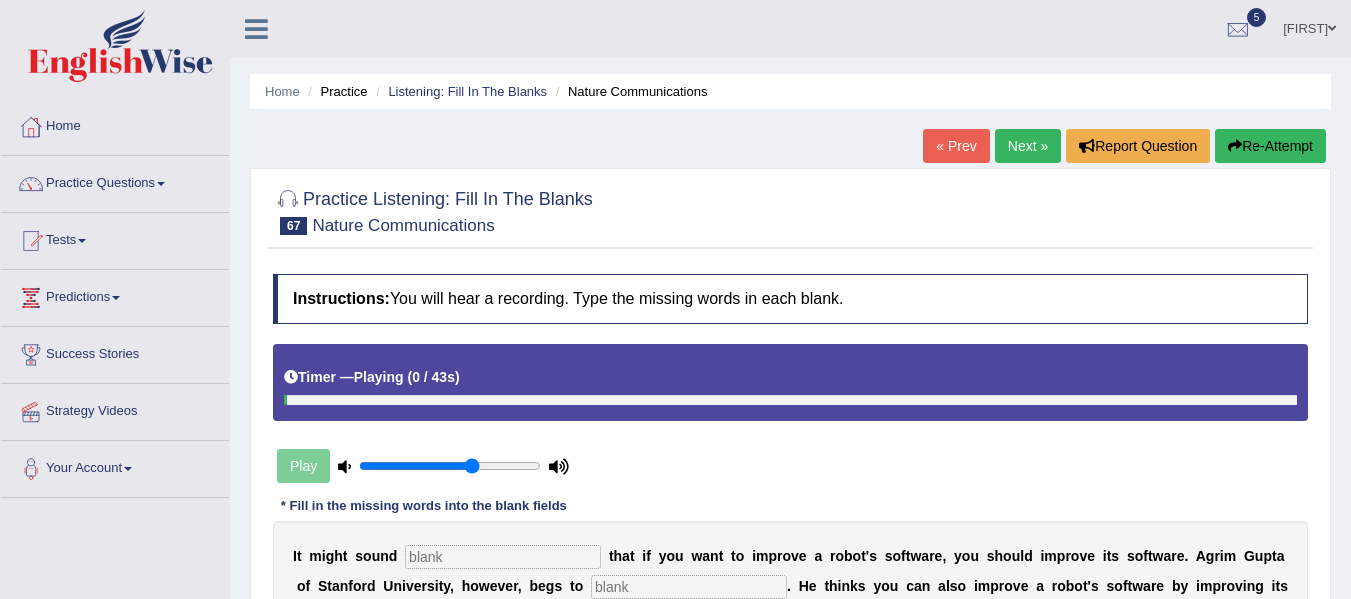 scroll, scrollTop: 0, scrollLeft: 0, axis: both 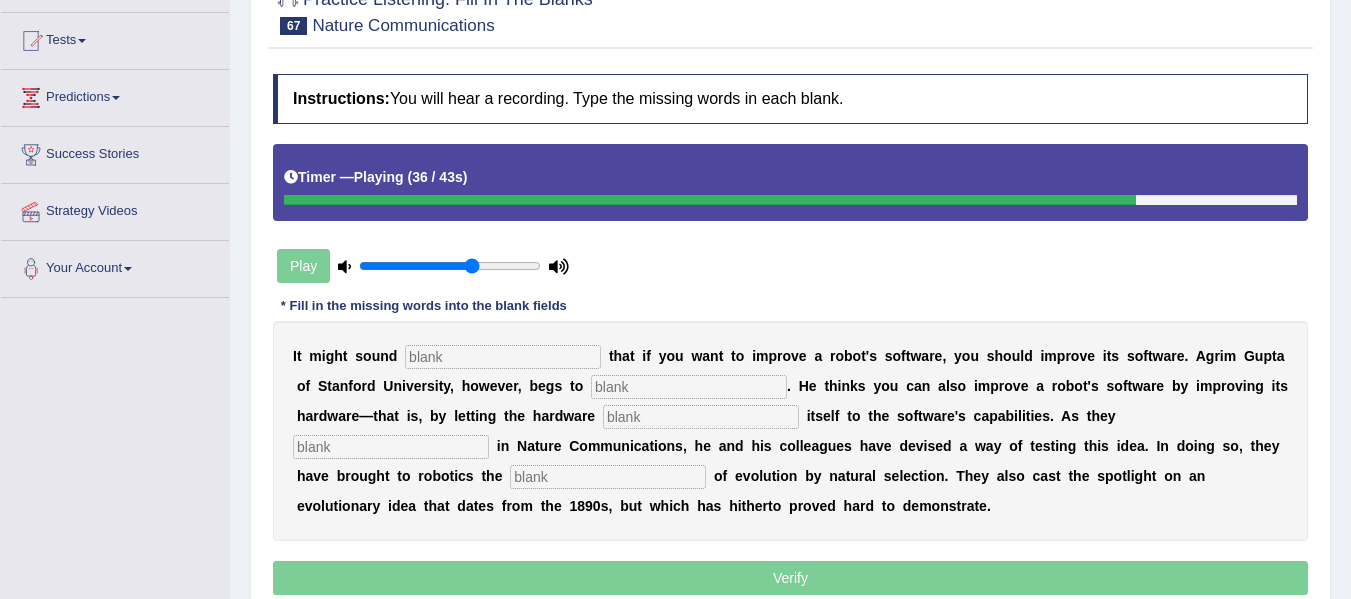 click at bounding box center (503, 357) 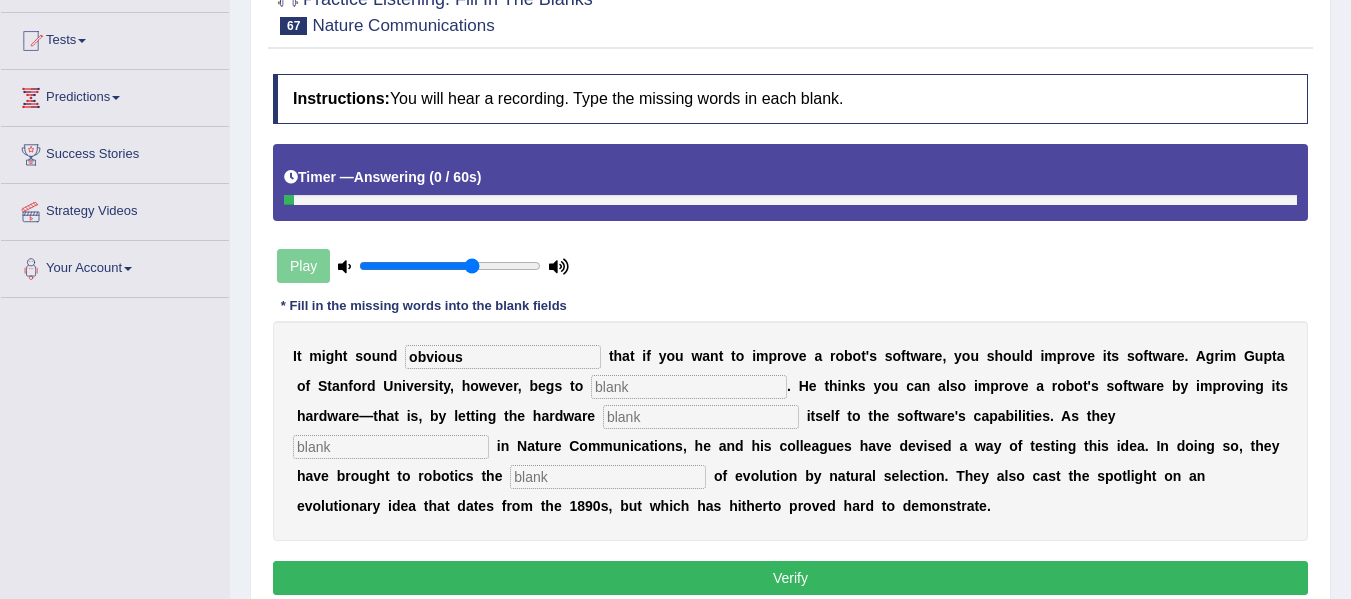 type on "obvious" 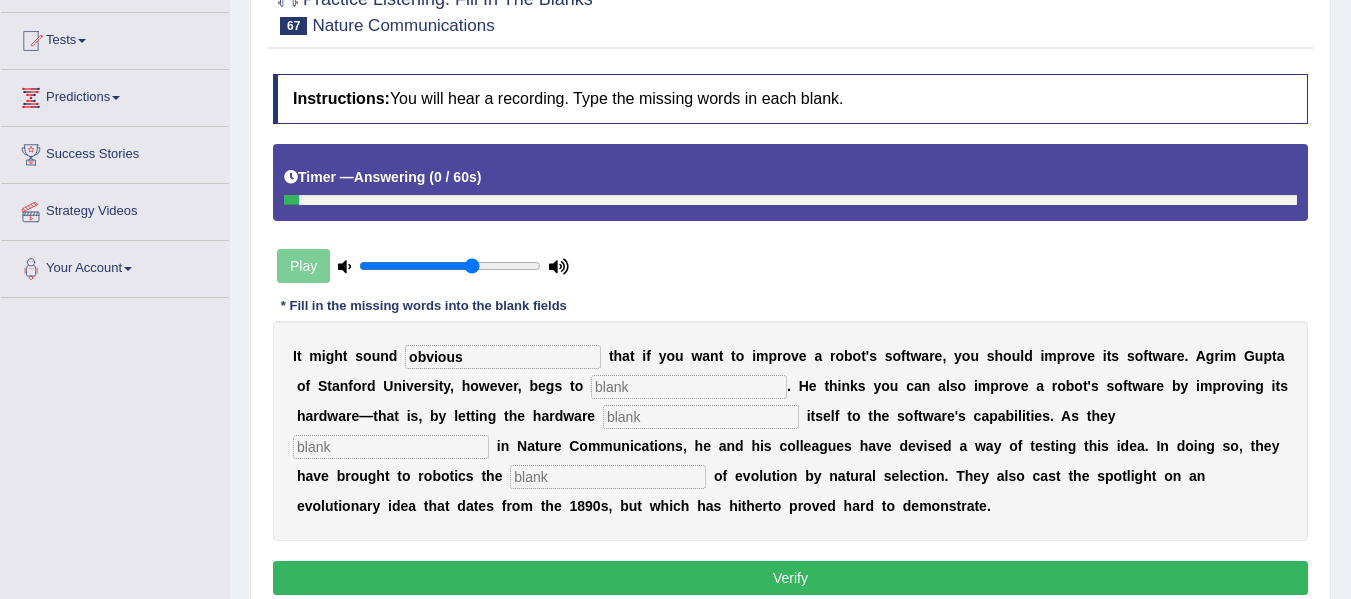 click at bounding box center [689, 387] 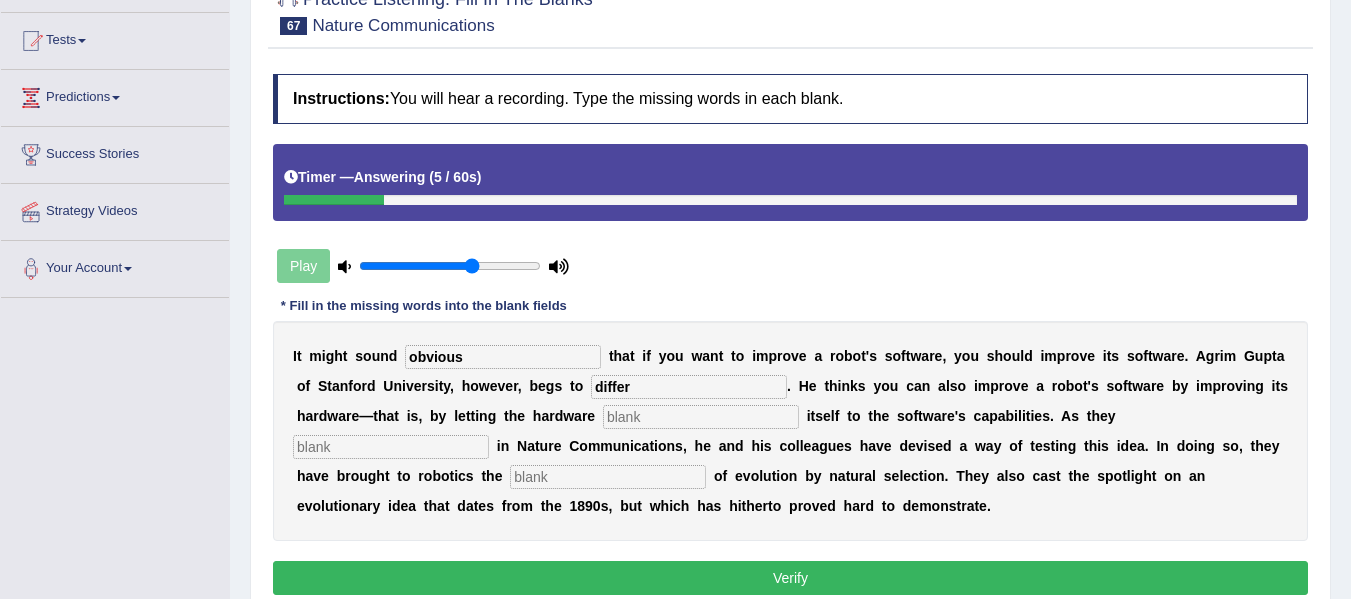 type on "differ" 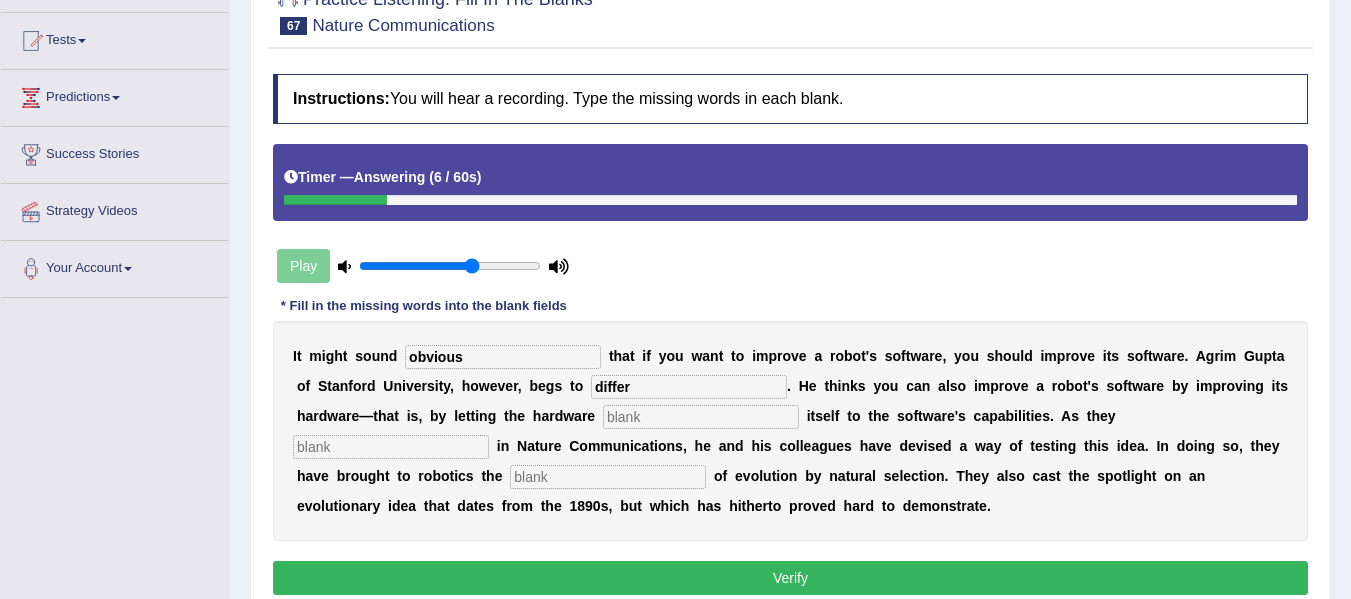 click at bounding box center (701, 417) 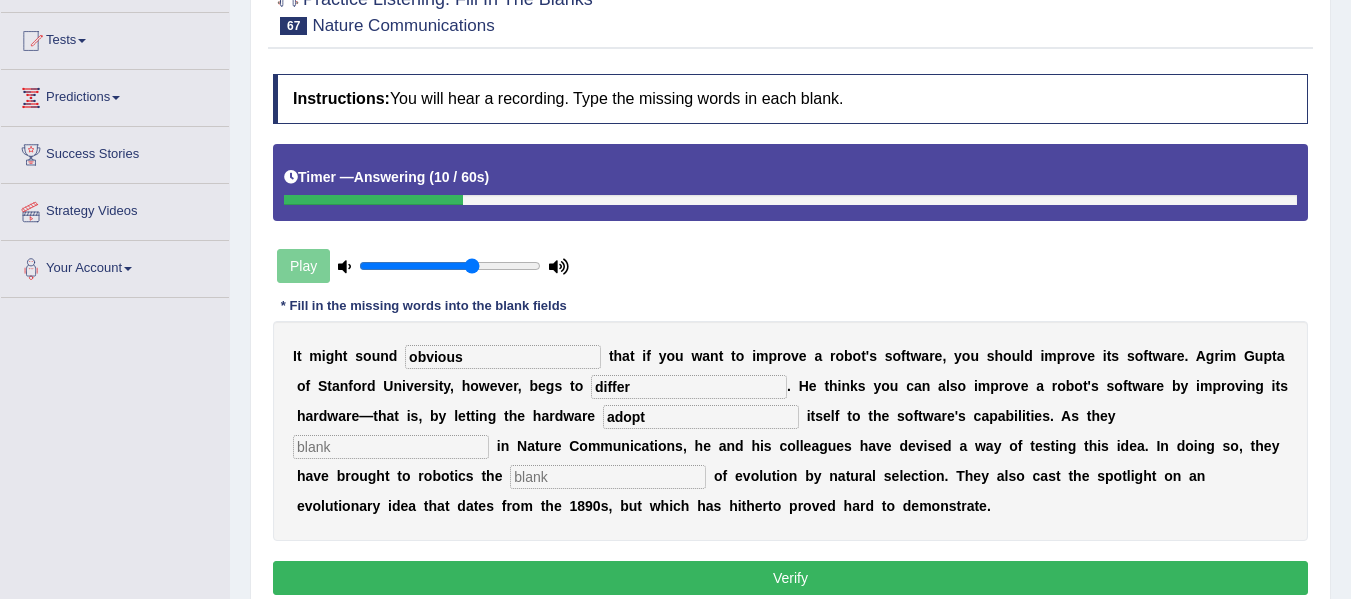 type on "adopt" 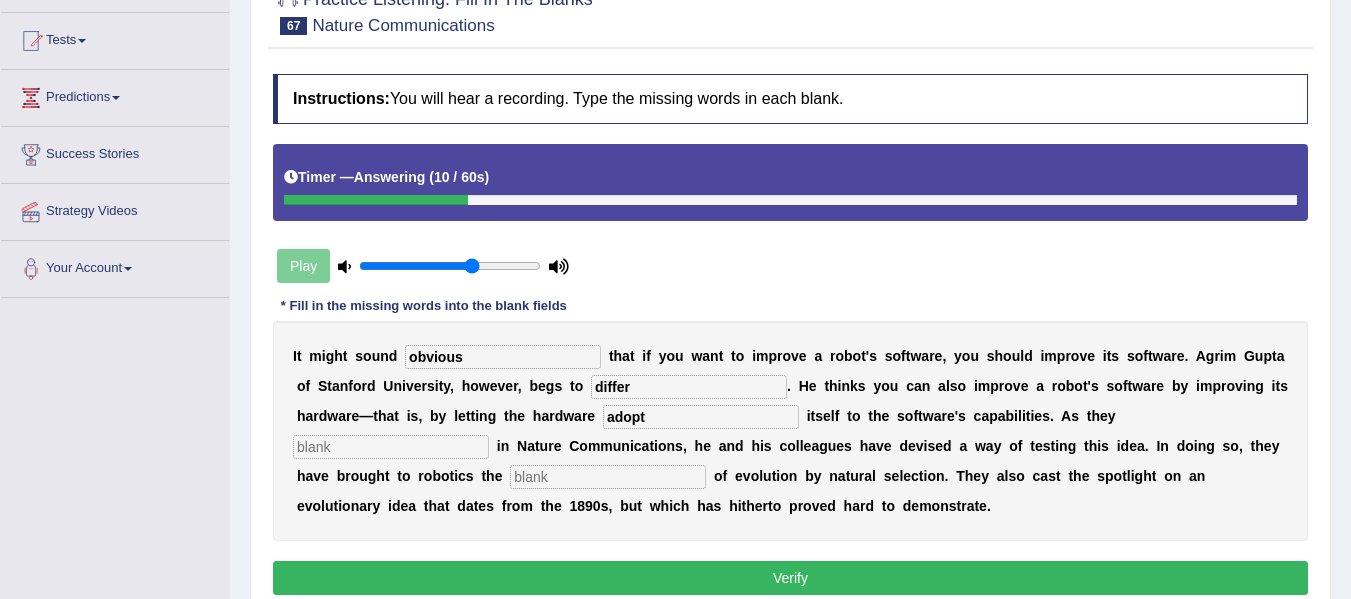 click at bounding box center [391, 447] 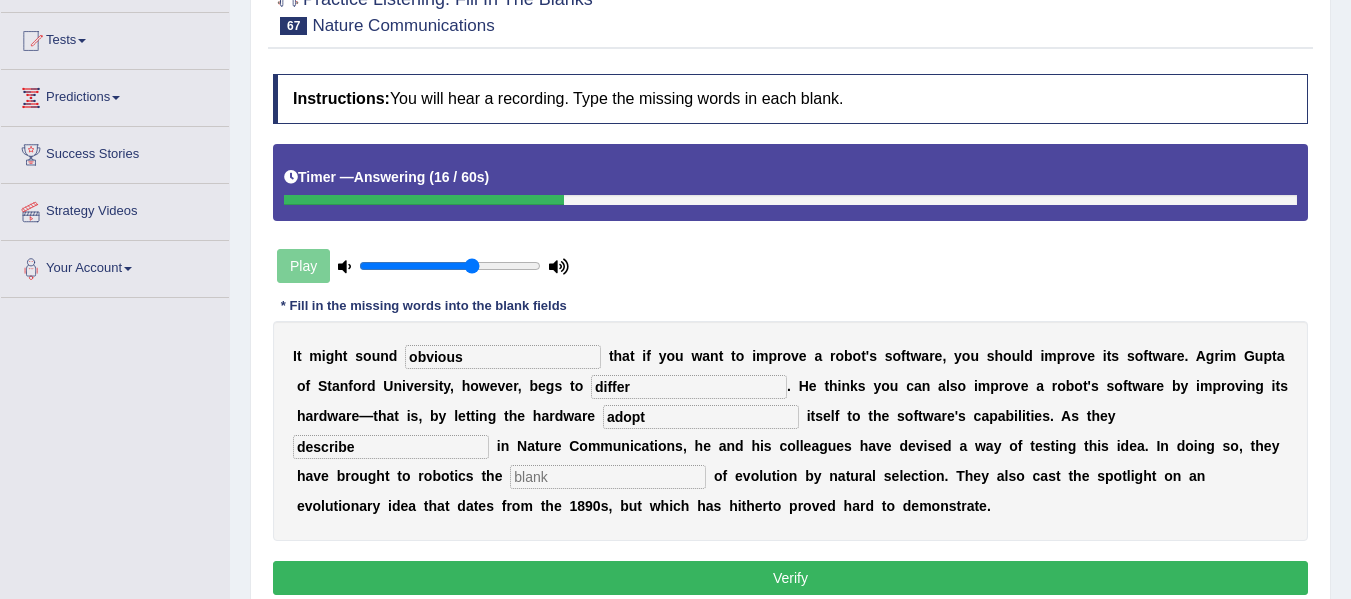 type on "describe" 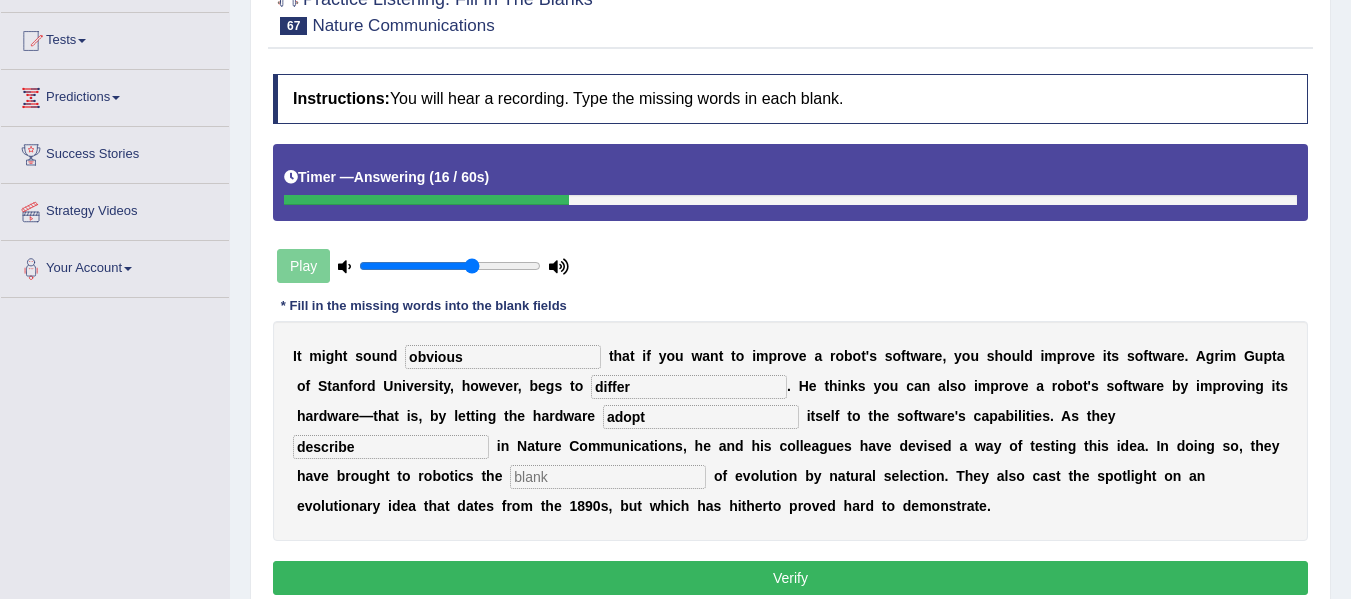 click at bounding box center [608, 477] 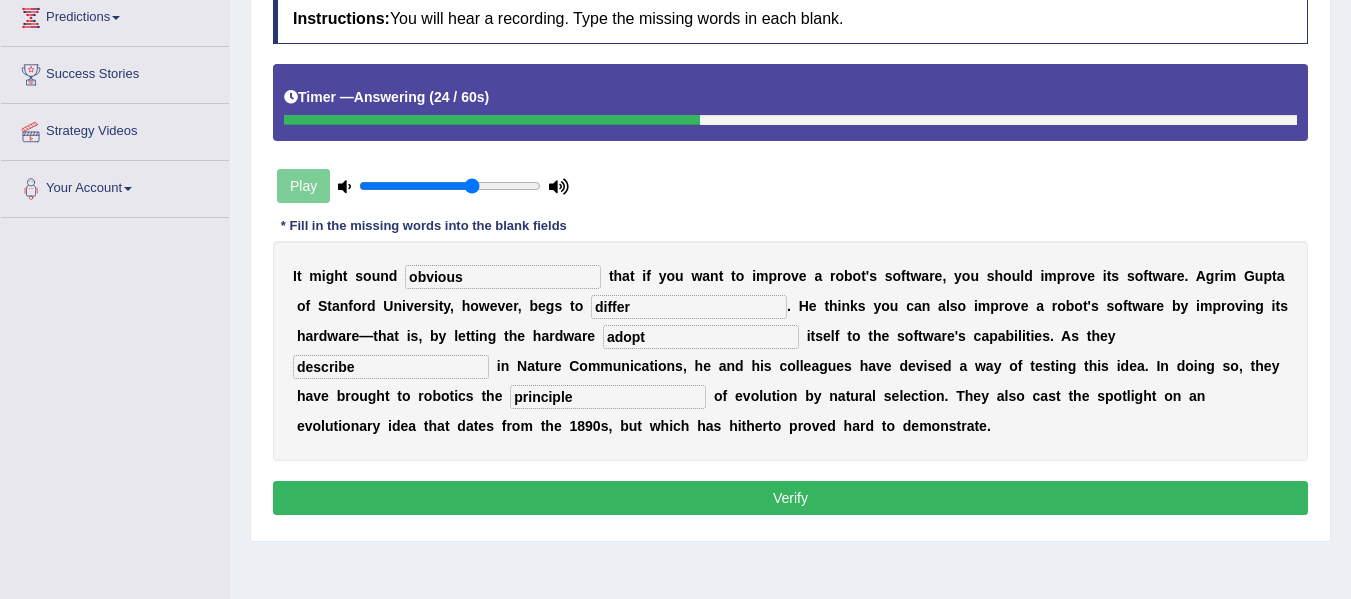 scroll, scrollTop: 281, scrollLeft: 0, axis: vertical 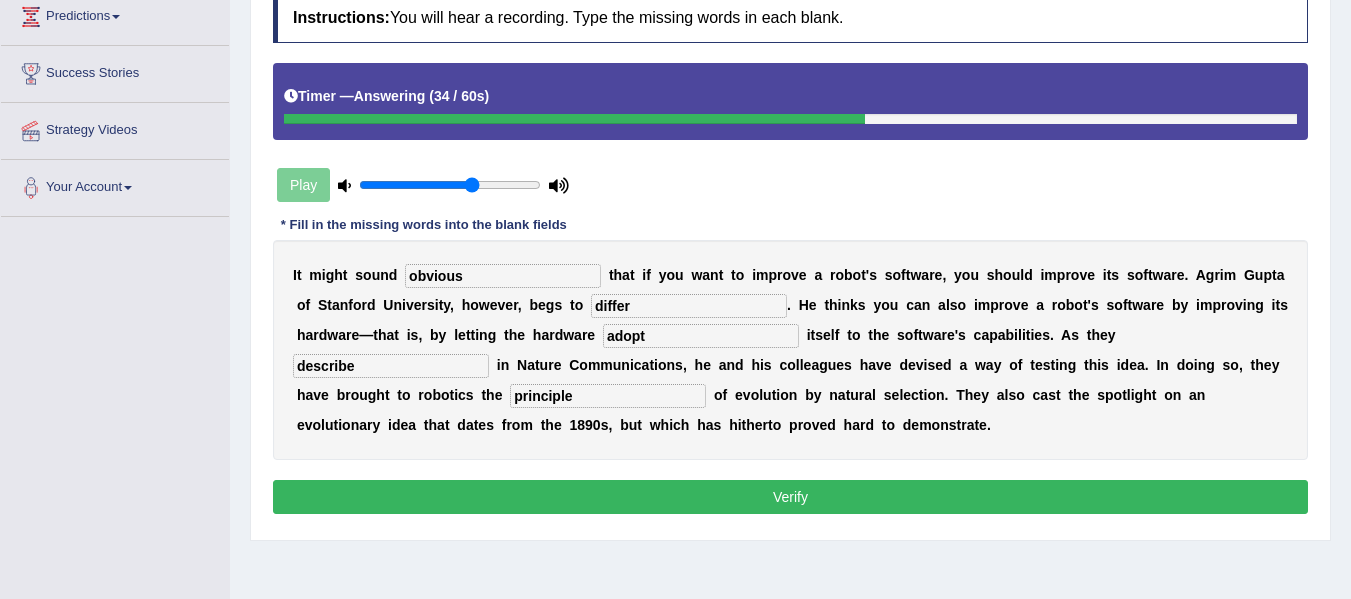 type on "principle" 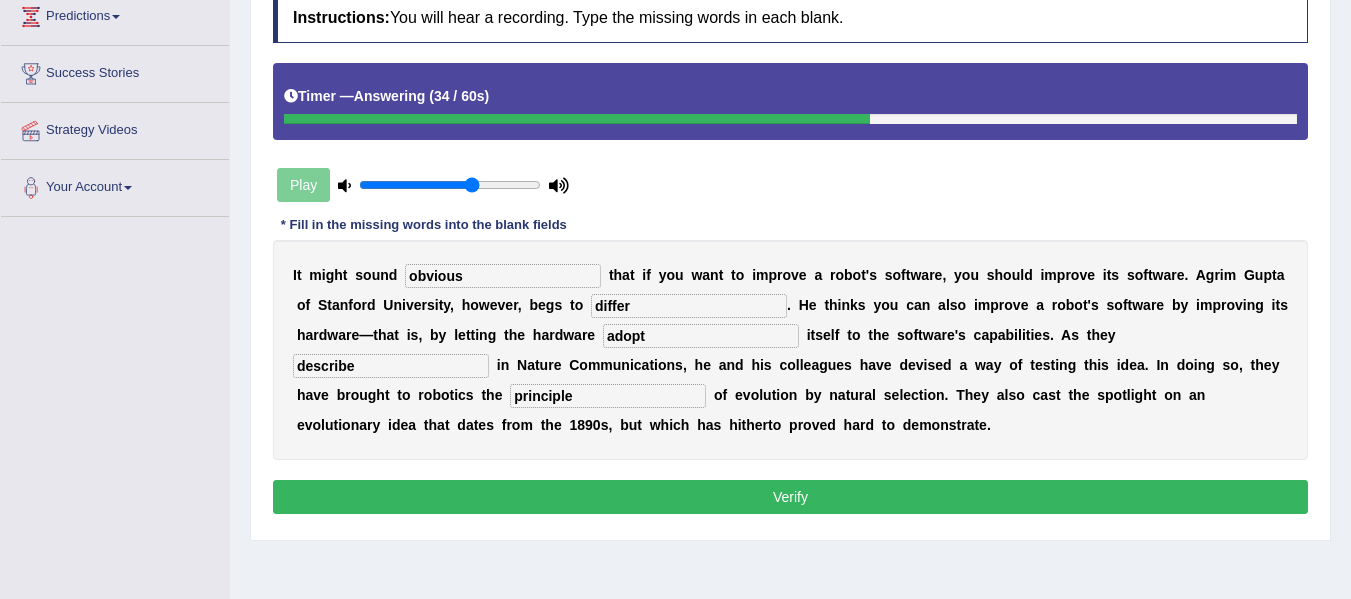 click on "Verify" at bounding box center (790, 497) 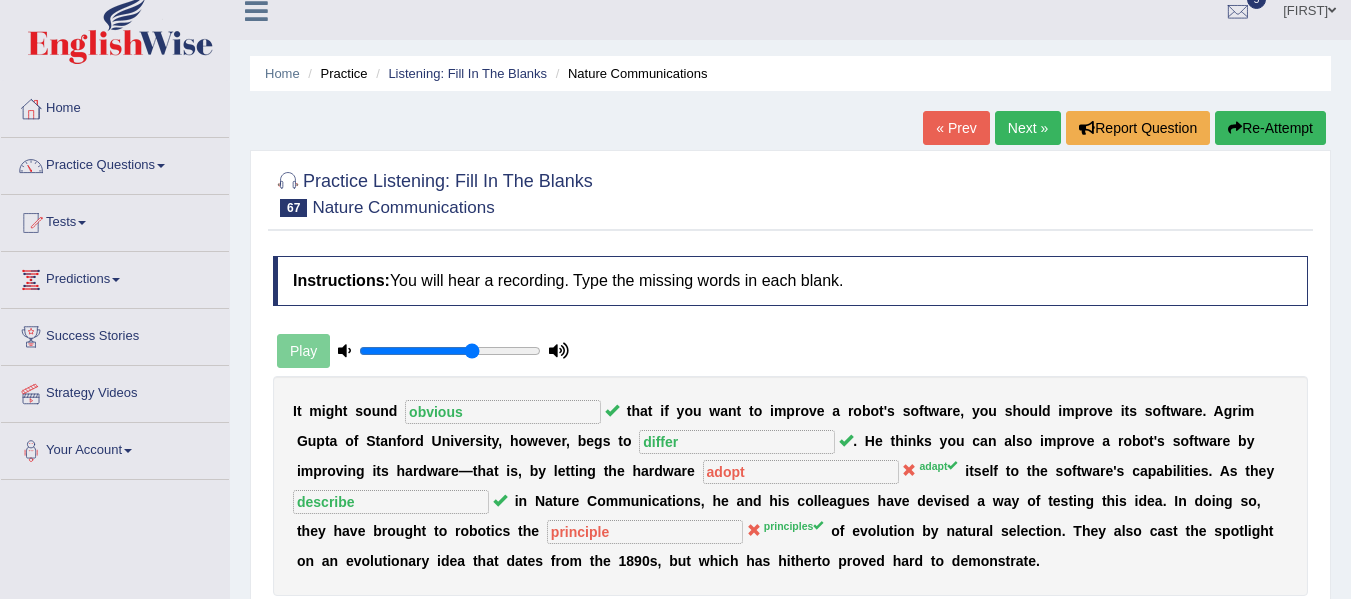 scroll, scrollTop: 0, scrollLeft: 0, axis: both 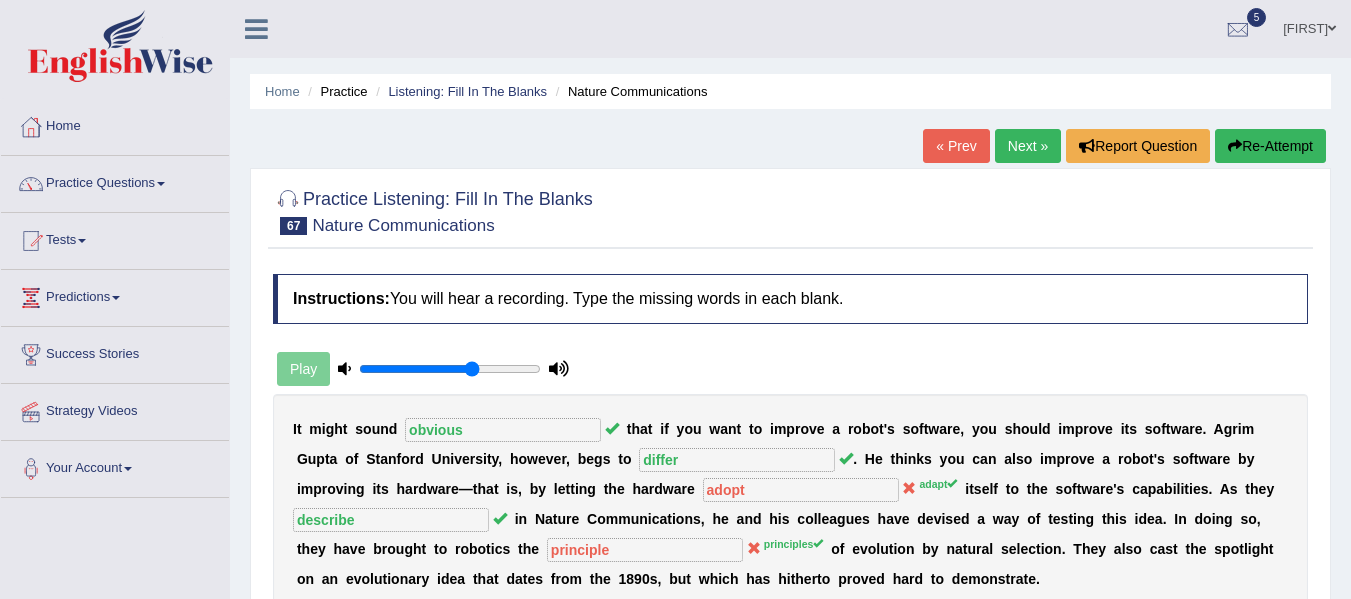 click on "Next »" at bounding box center (1028, 146) 